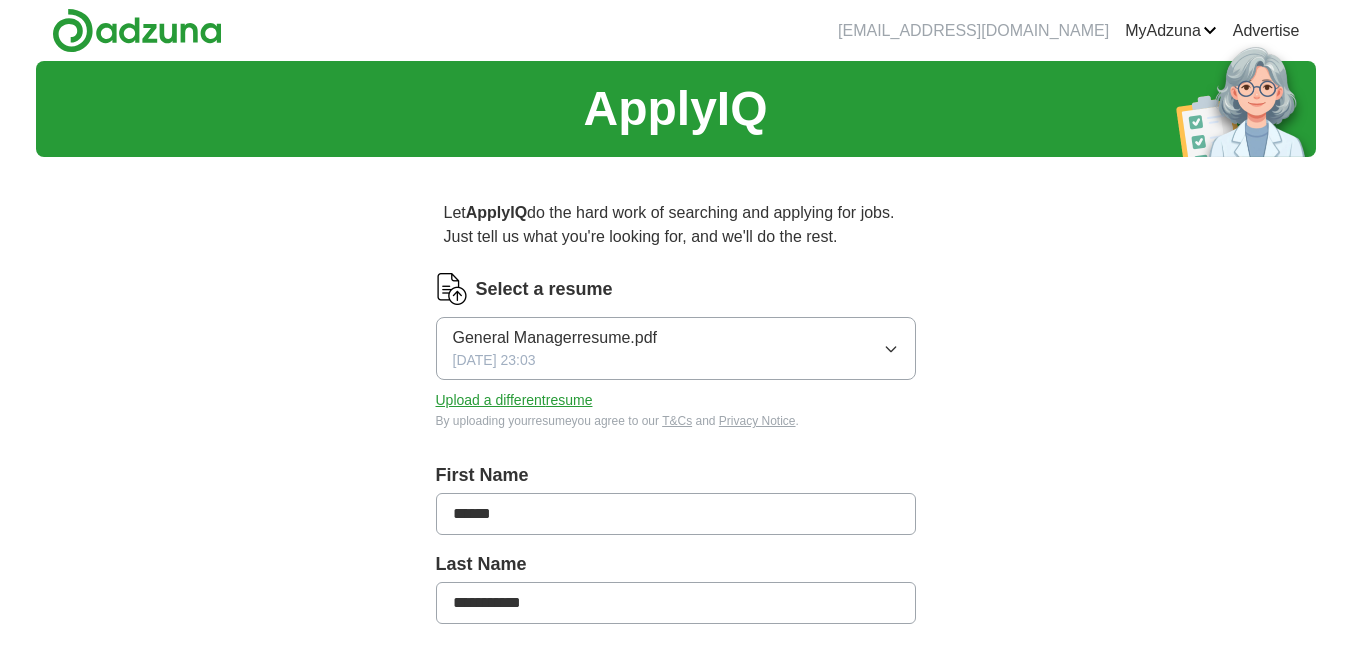 scroll, scrollTop: 0, scrollLeft: 0, axis: both 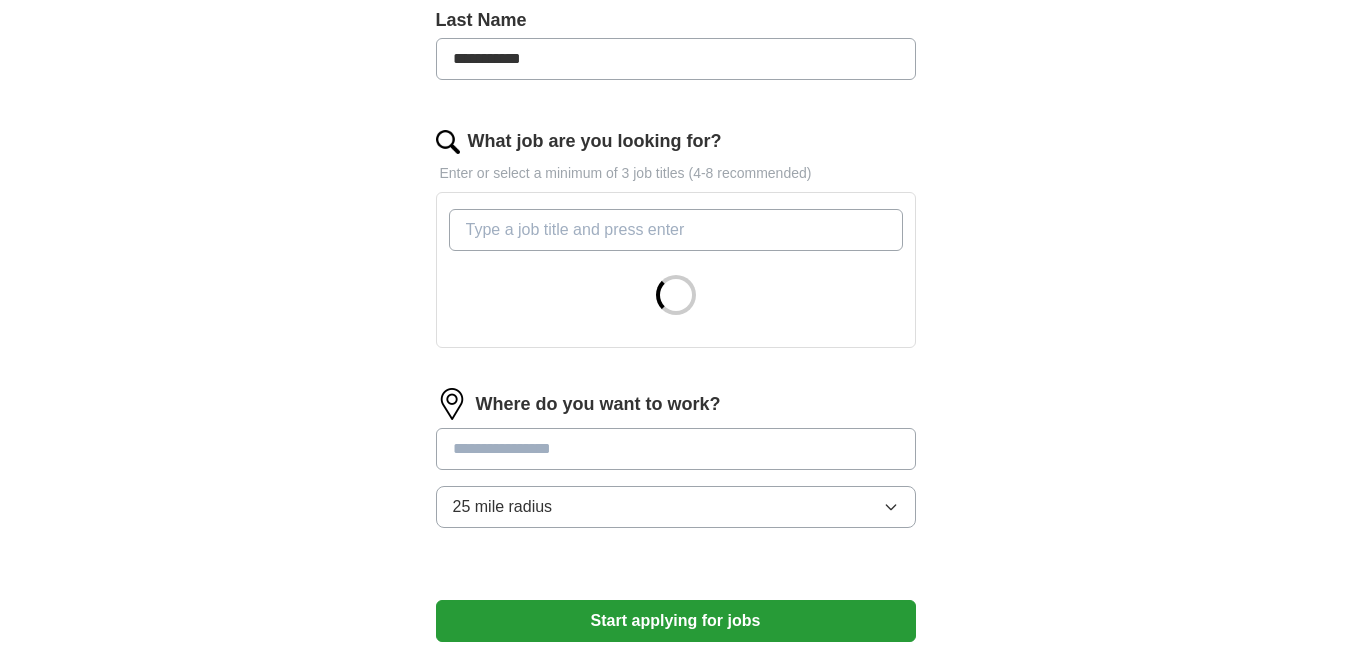 click on "What job are you looking for?" at bounding box center [676, 230] 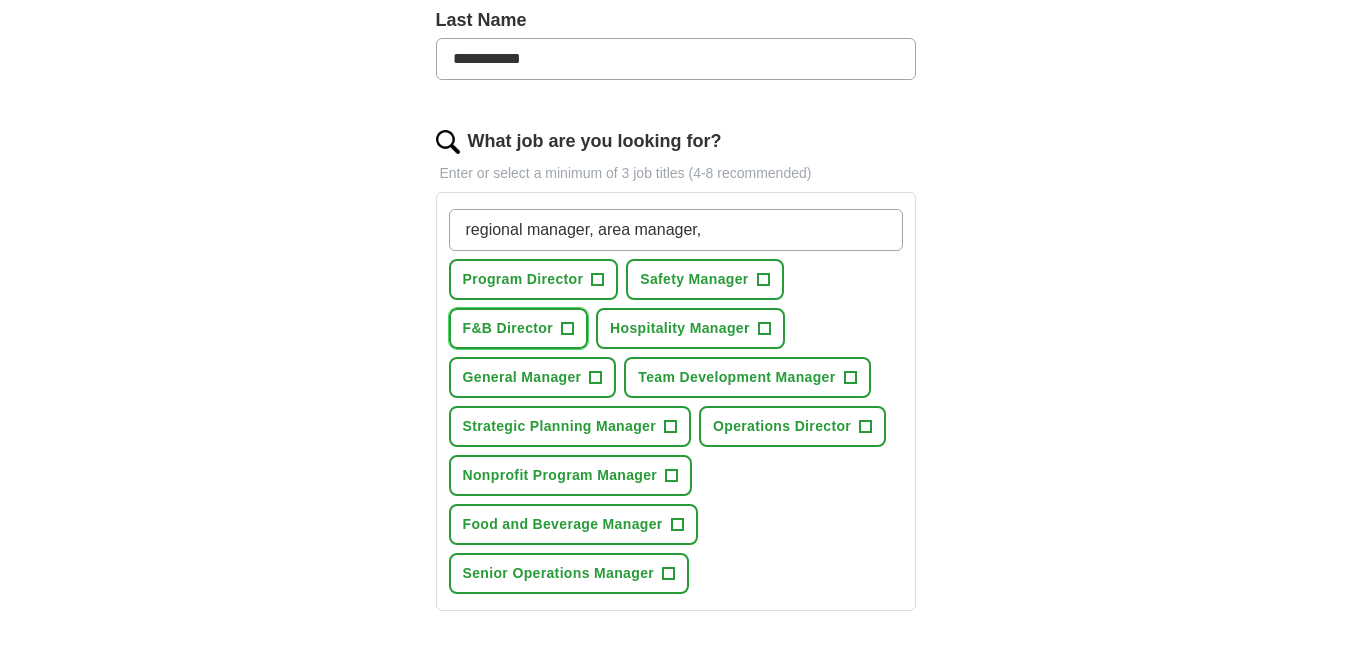 click on "+" at bounding box center (568, 329) 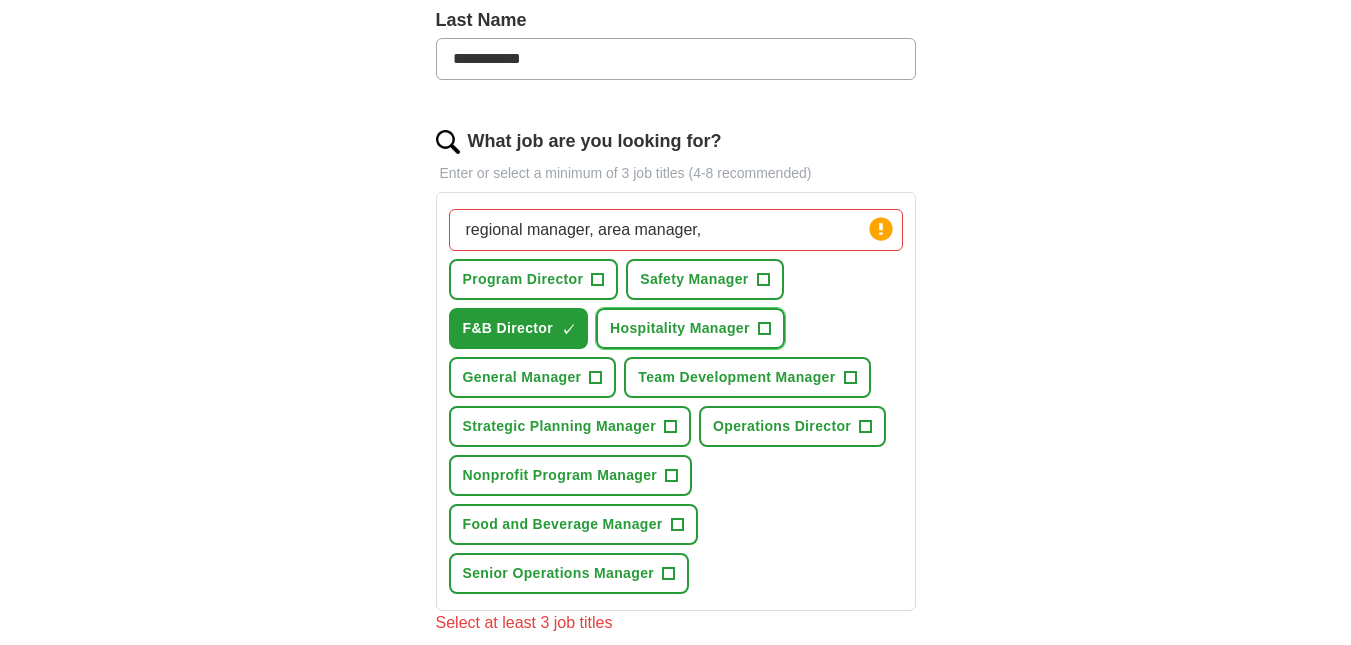 click on "+" at bounding box center (764, 329) 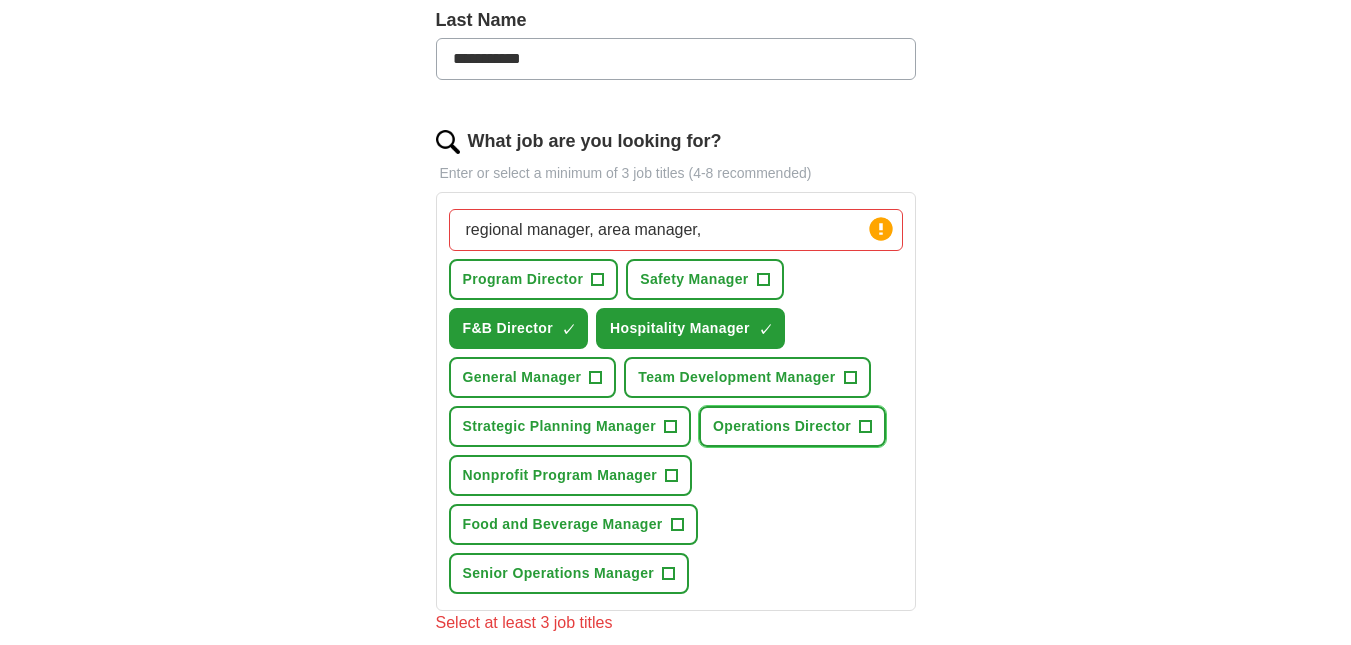 click on "+" at bounding box center (866, 427) 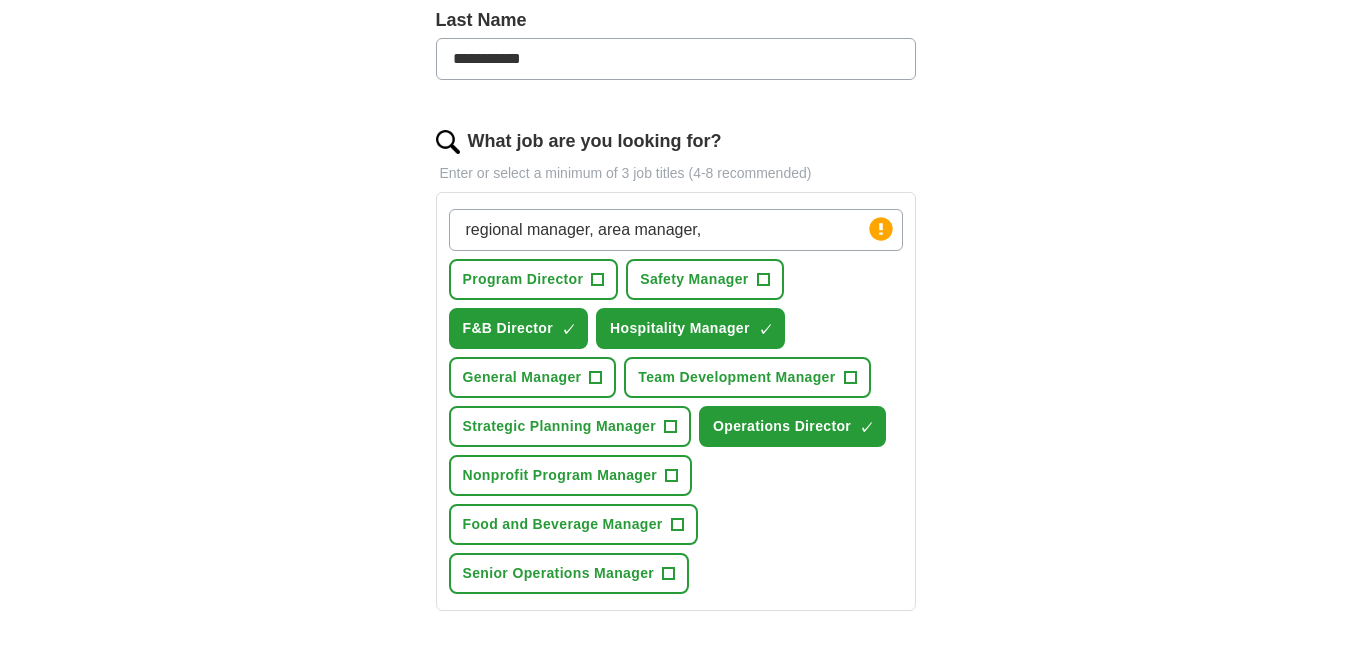 click on "regional manager, area manager," at bounding box center [676, 230] 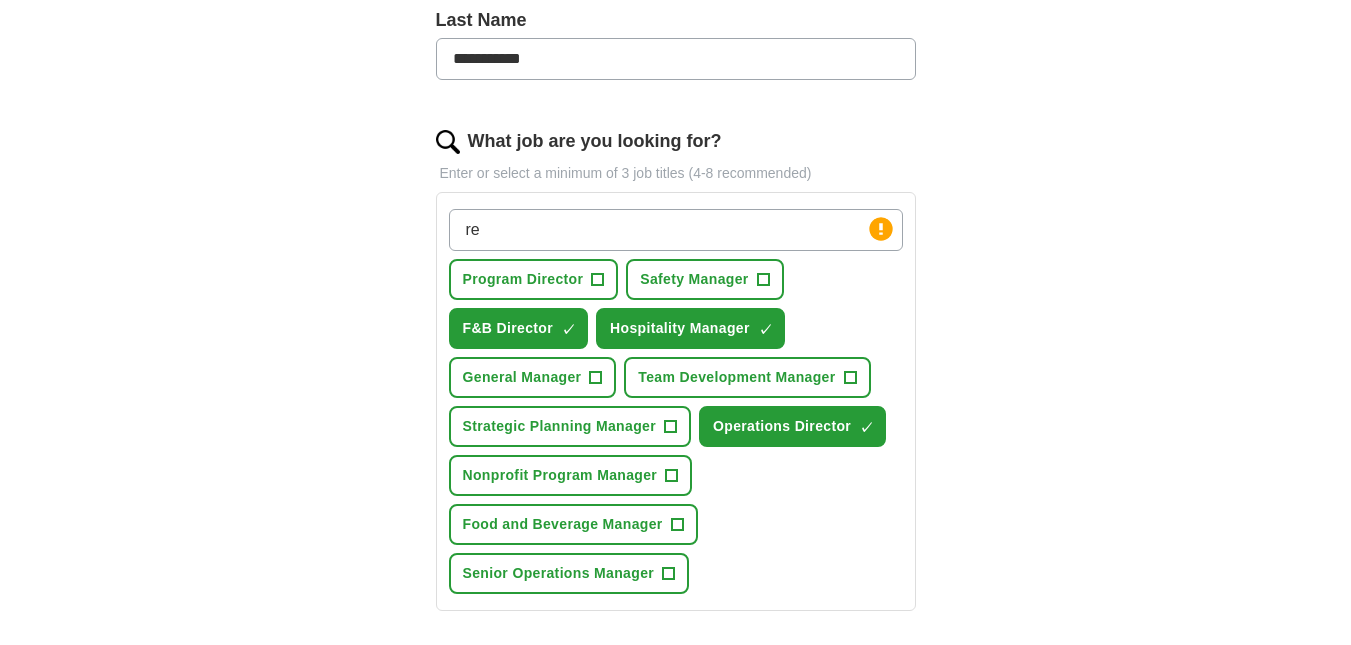type on "r" 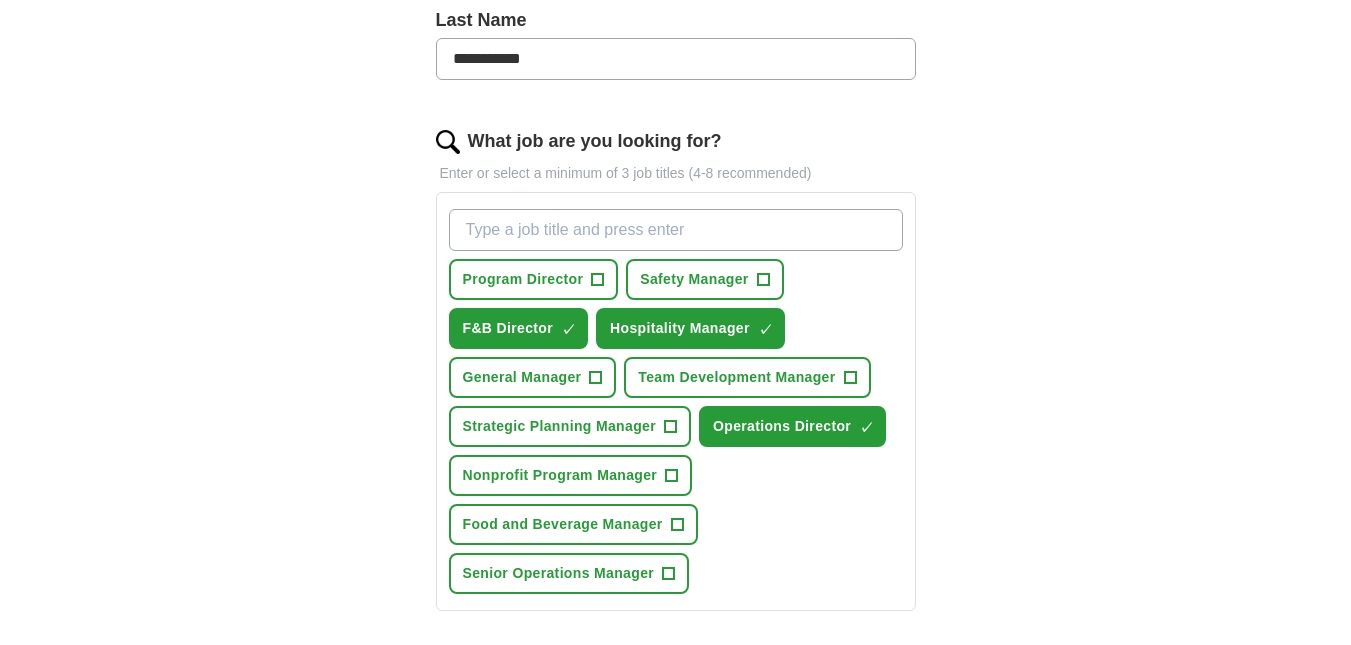 type 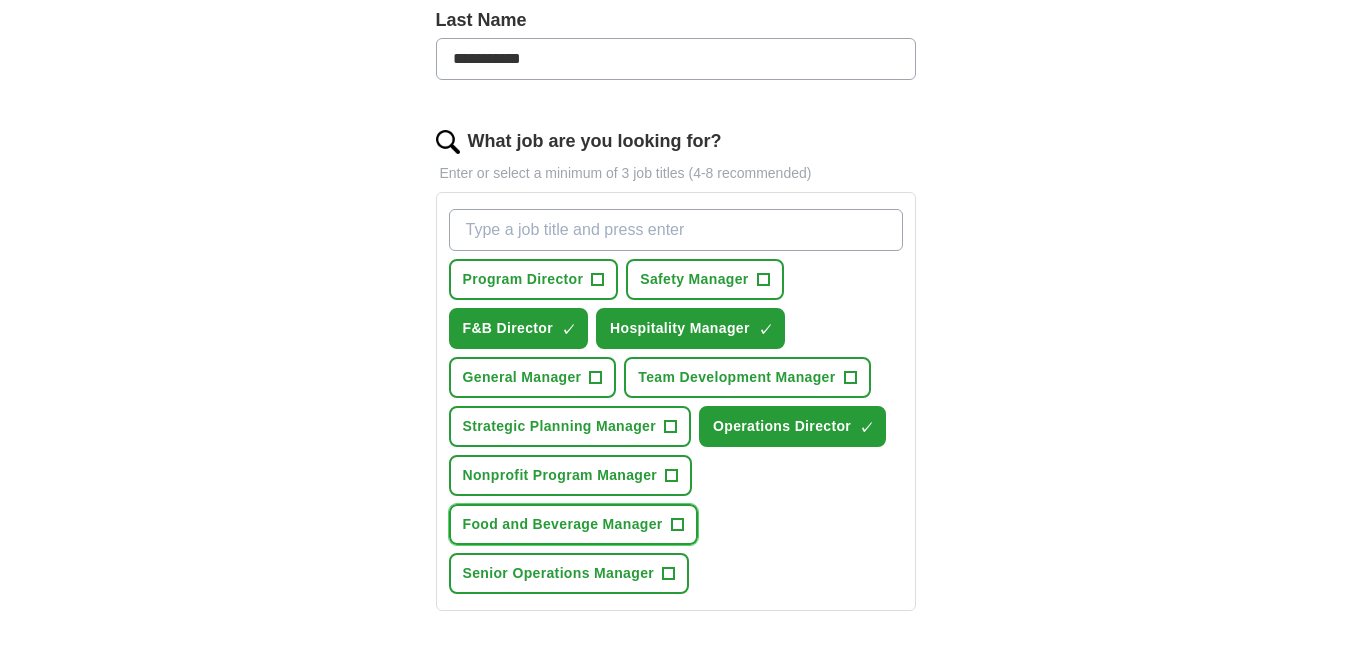 click on "+" at bounding box center [677, 525] 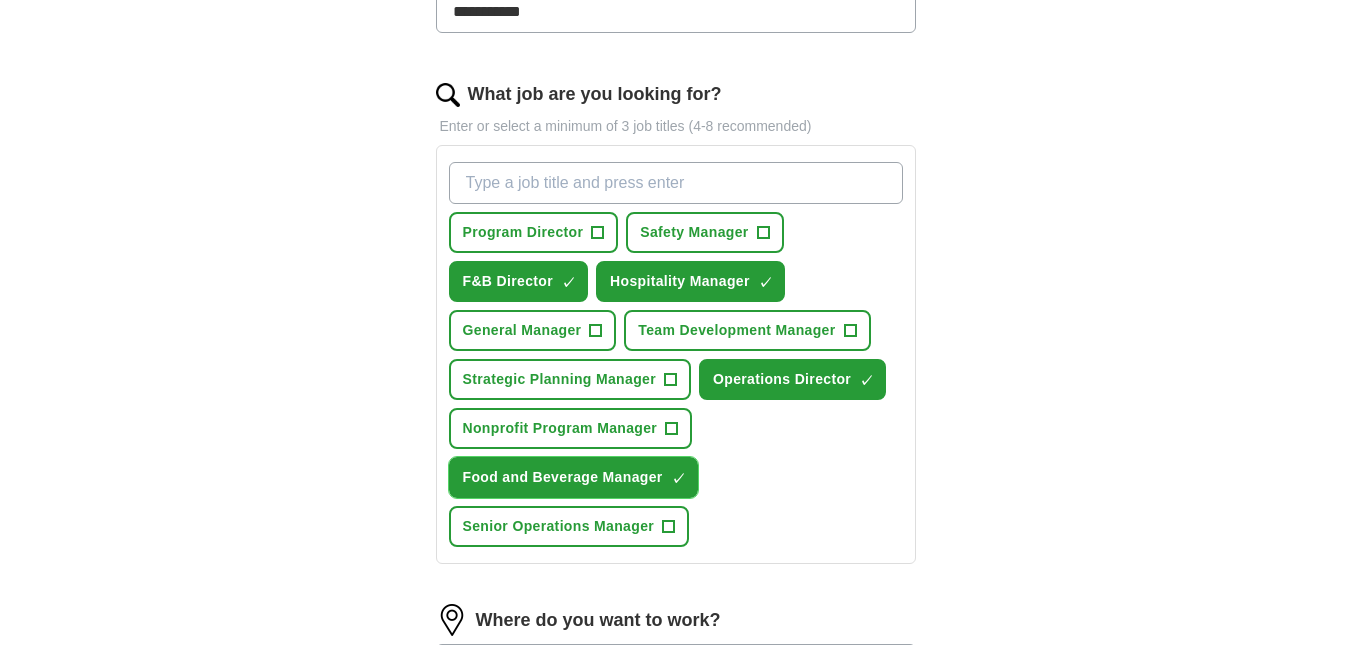 scroll, scrollTop: 826, scrollLeft: 0, axis: vertical 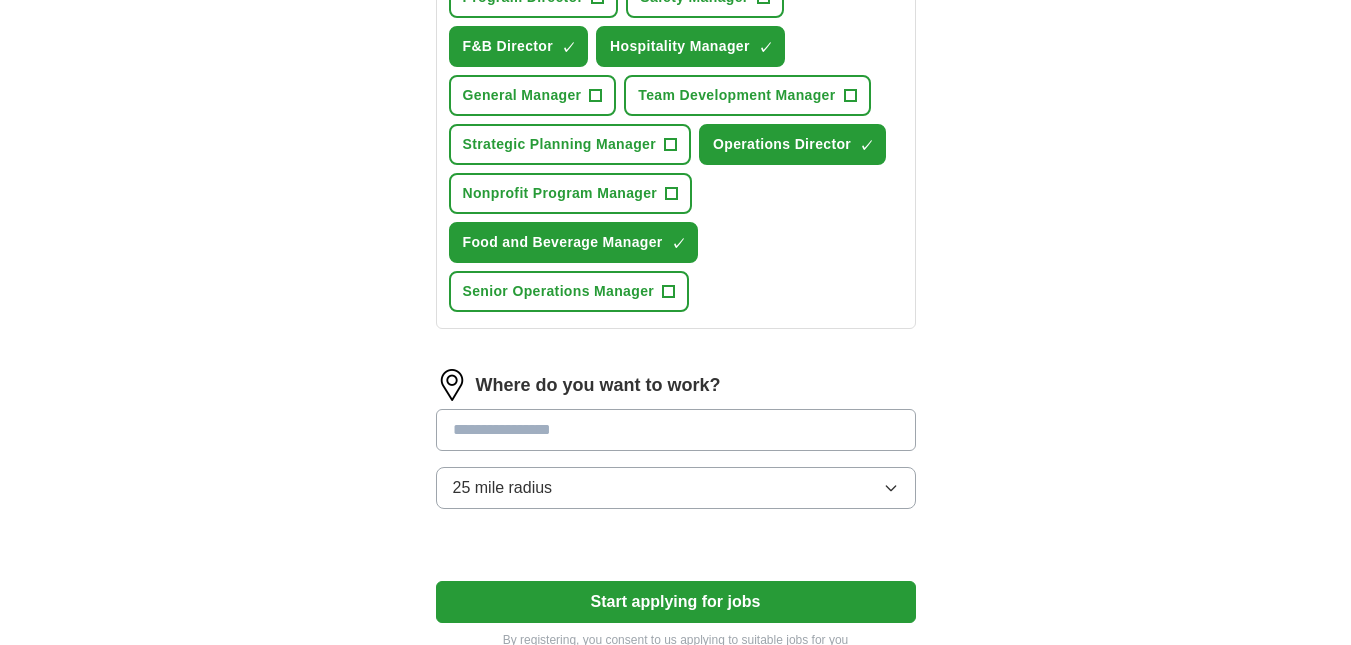 click at bounding box center (676, 430) 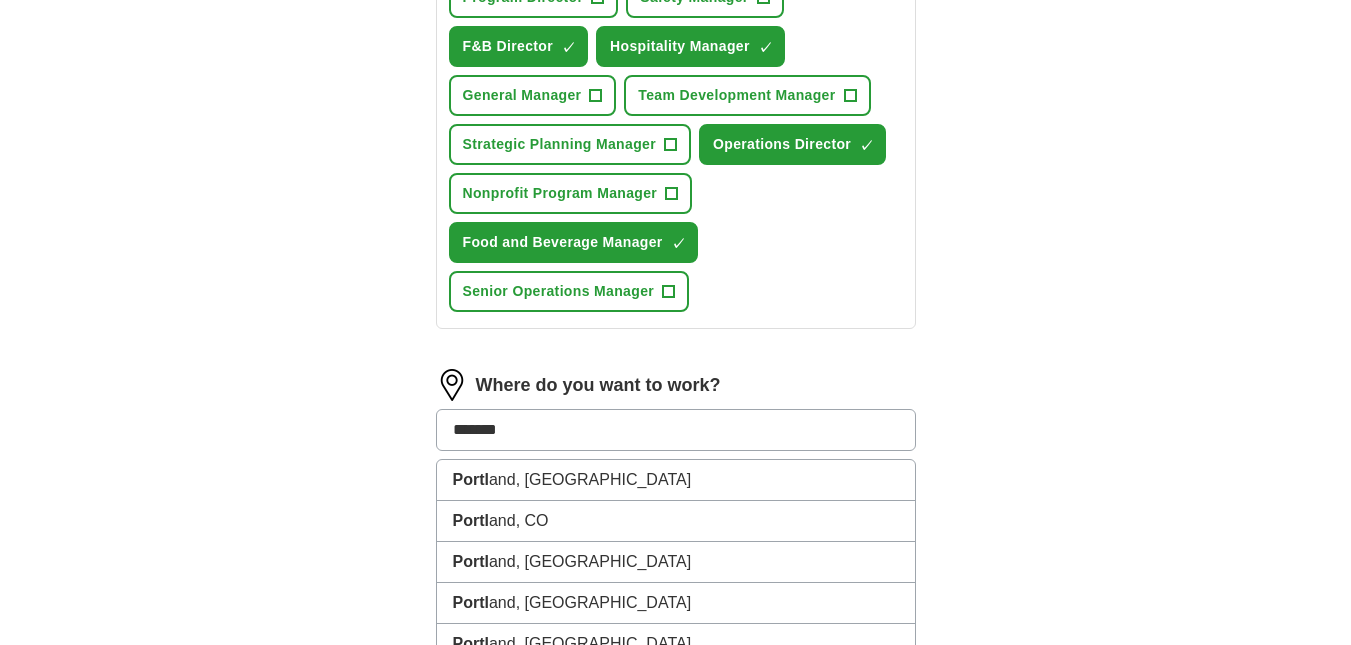 type on "********" 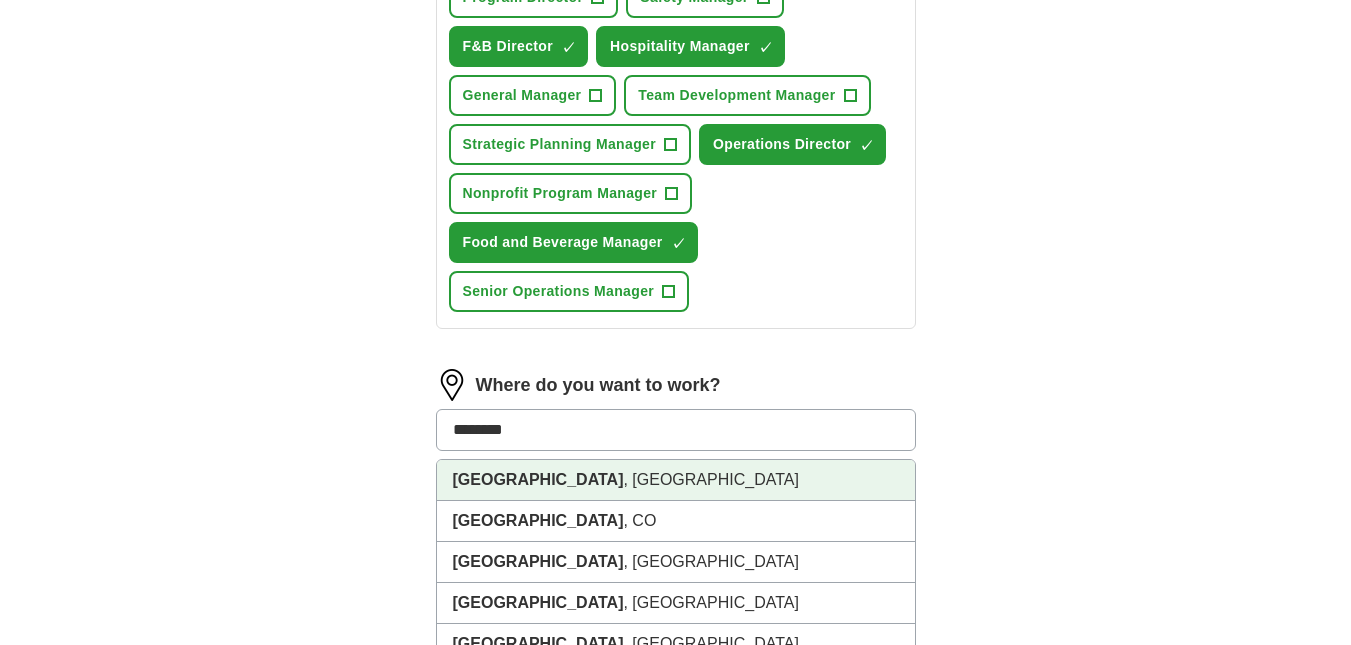 click on "[GEOGRAPHIC_DATA] , [GEOGRAPHIC_DATA]" at bounding box center [676, 480] 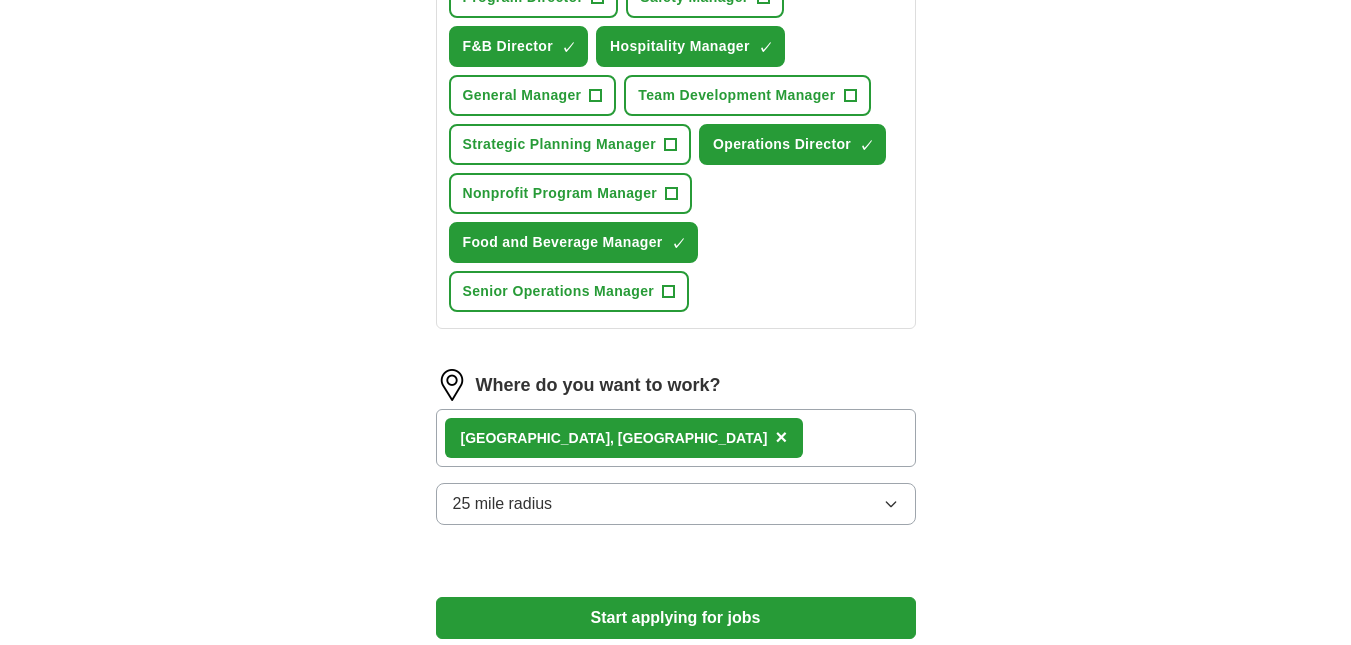 click on "[GEOGRAPHIC_DATA] , [GEOGRAPHIC_DATA] ×" at bounding box center [676, 438] 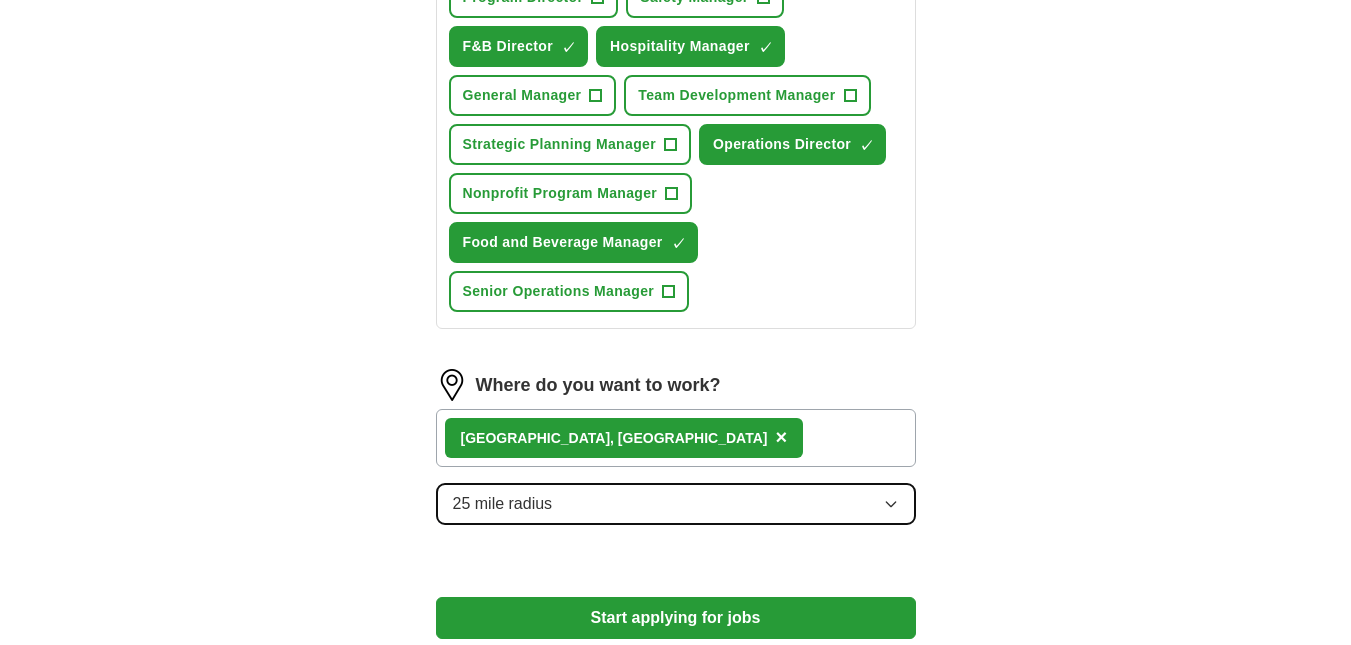 click 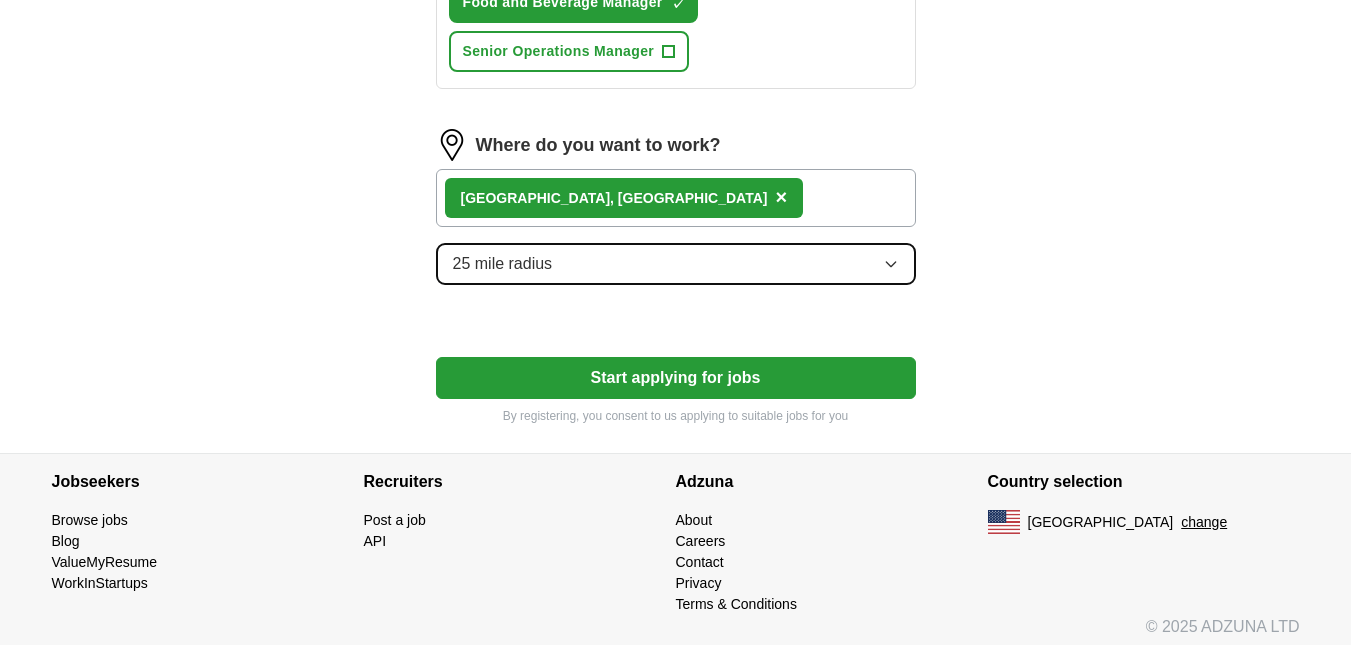 scroll, scrollTop: 1072, scrollLeft: 0, axis: vertical 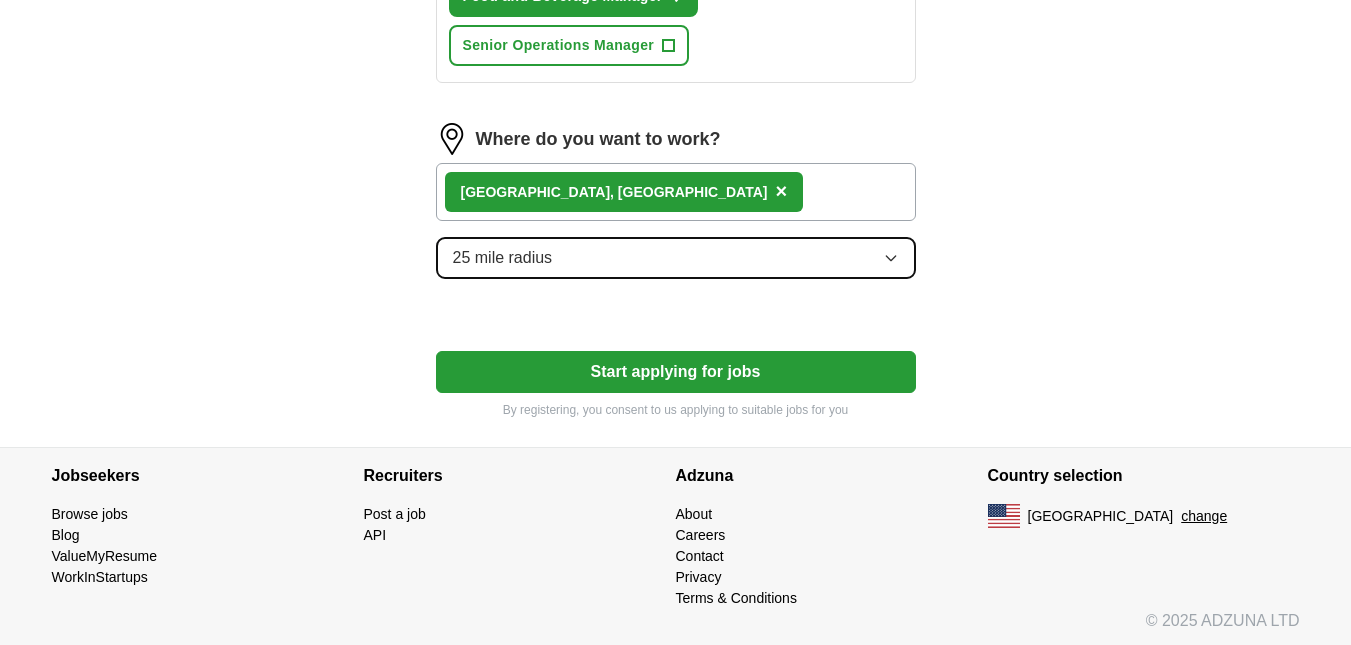 click 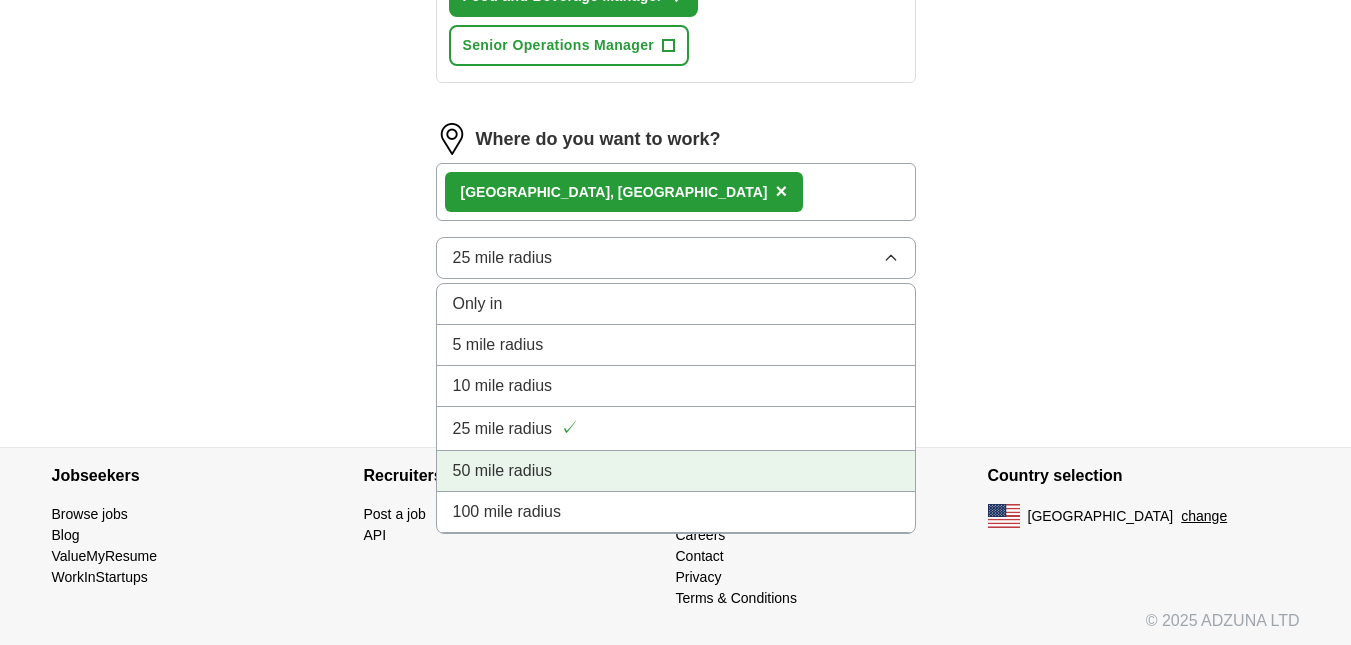 click on "50 mile radius" at bounding box center (676, 471) 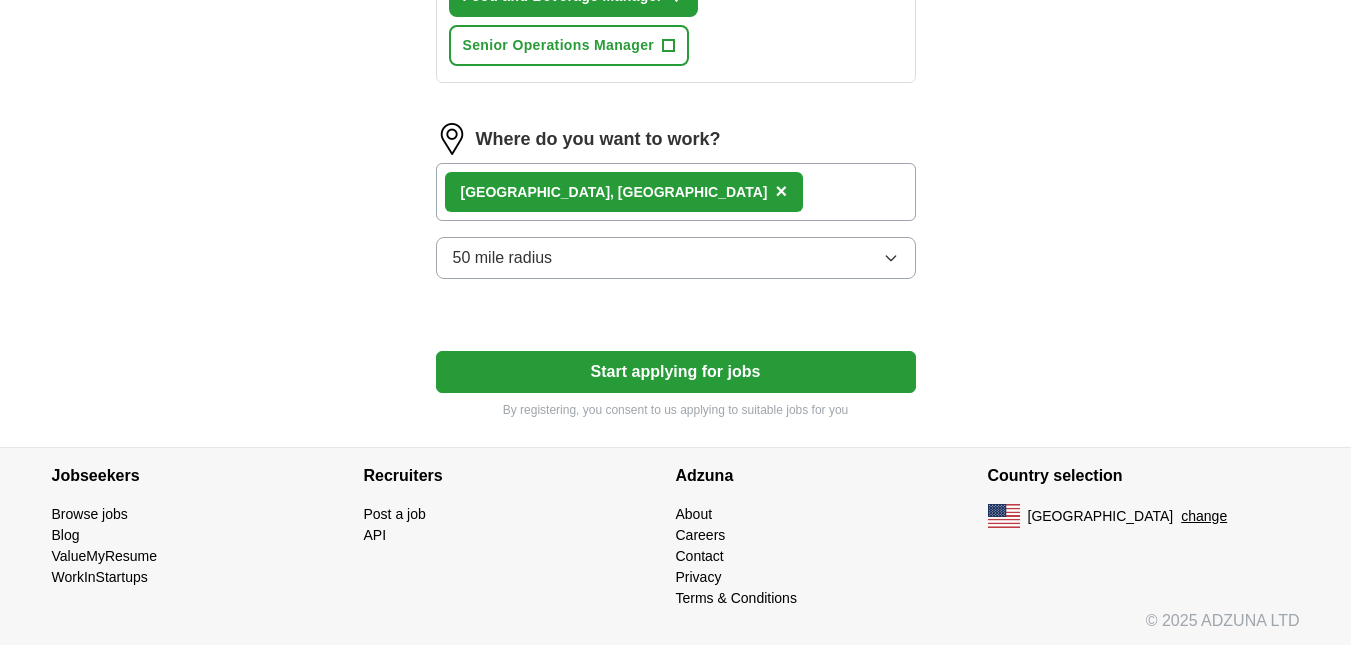 click on "[GEOGRAPHIC_DATA] , [GEOGRAPHIC_DATA] ×" at bounding box center (676, 192) 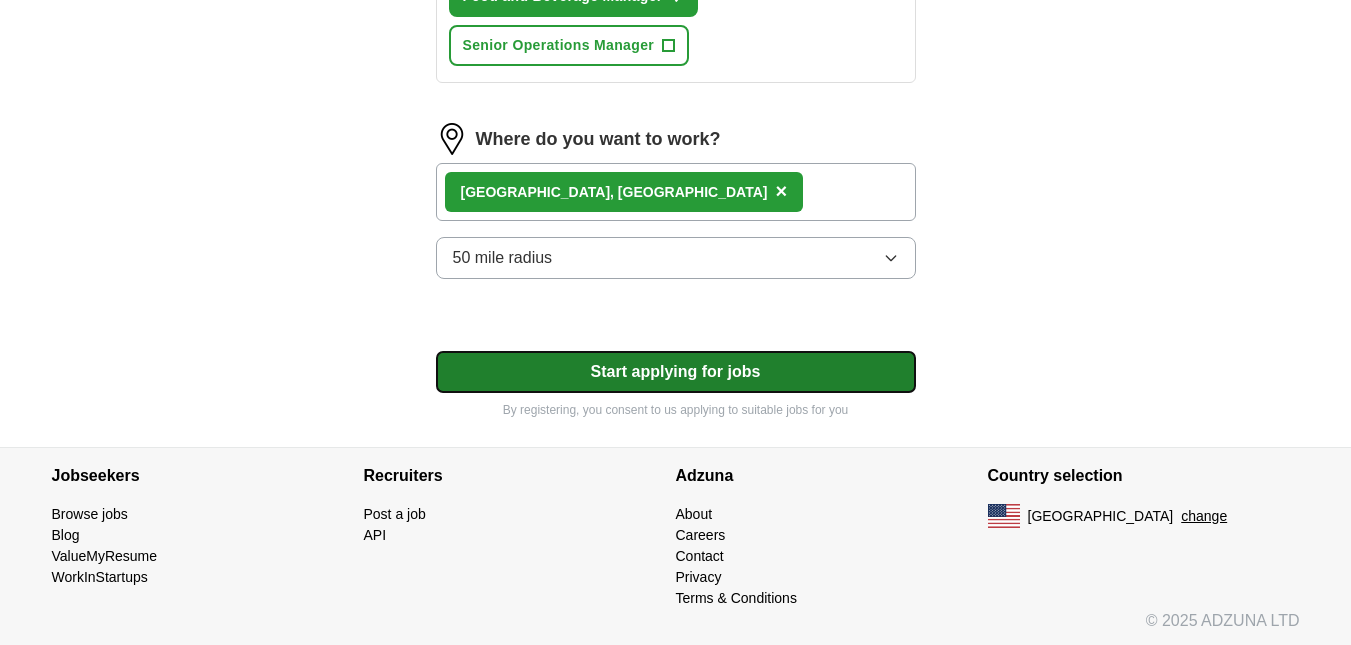 click on "Start applying for jobs" at bounding box center [676, 372] 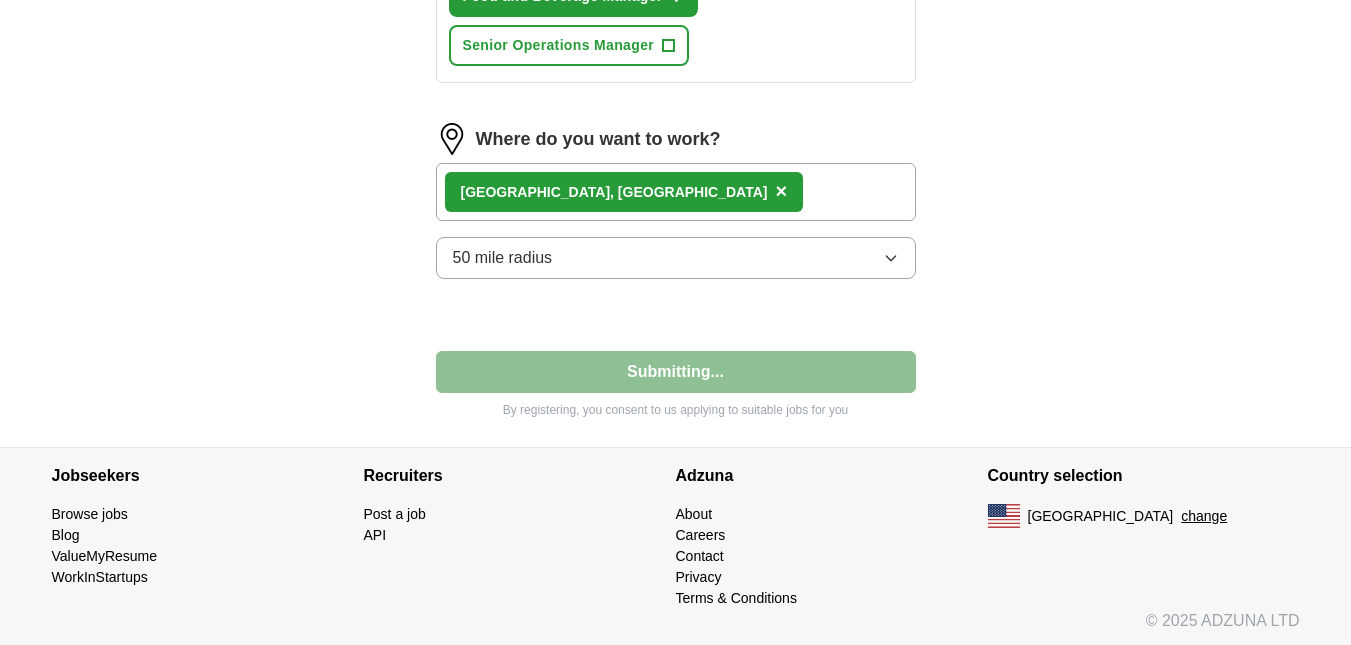 select on "**" 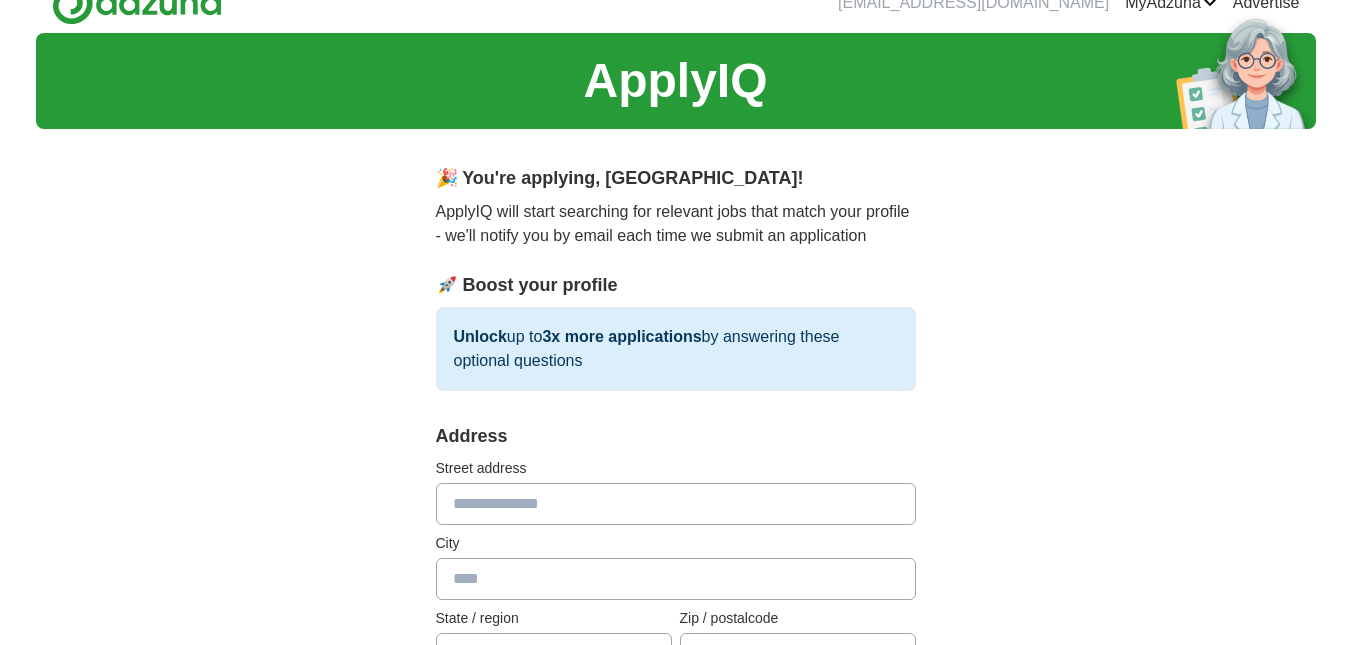 scroll, scrollTop: 0, scrollLeft: 0, axis: both 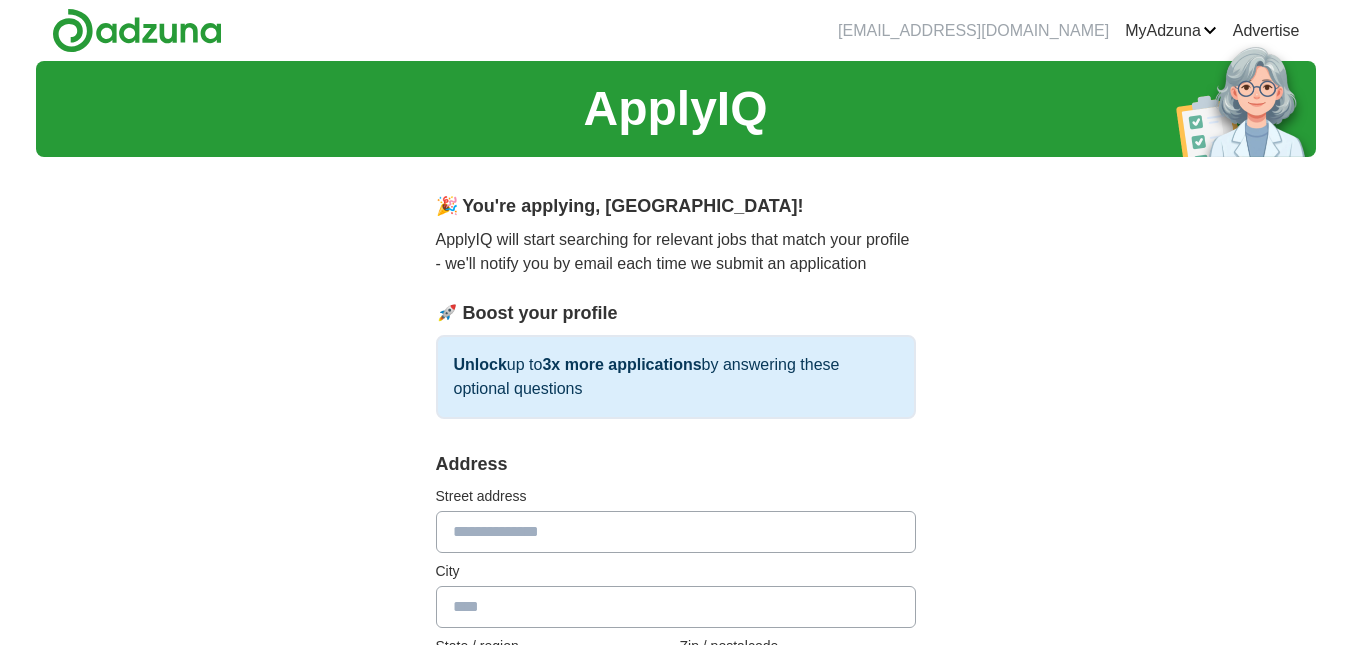 click at bounding box center [676, 532] 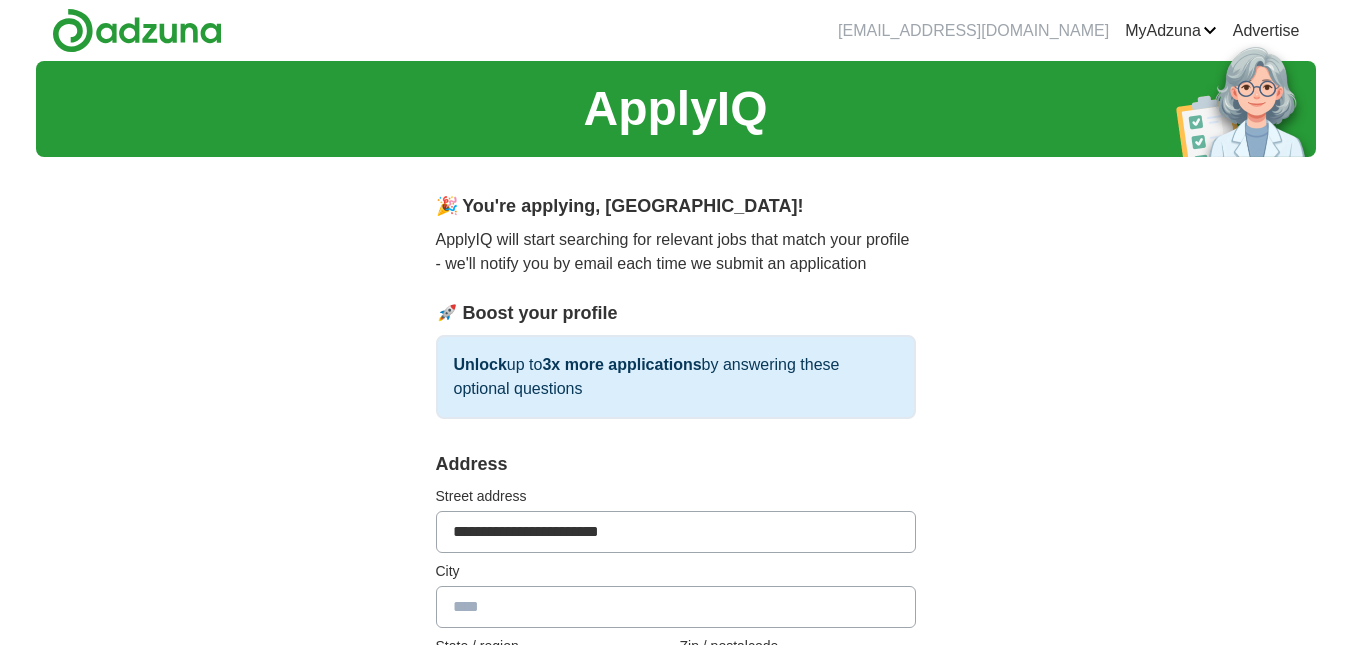 type on "********" 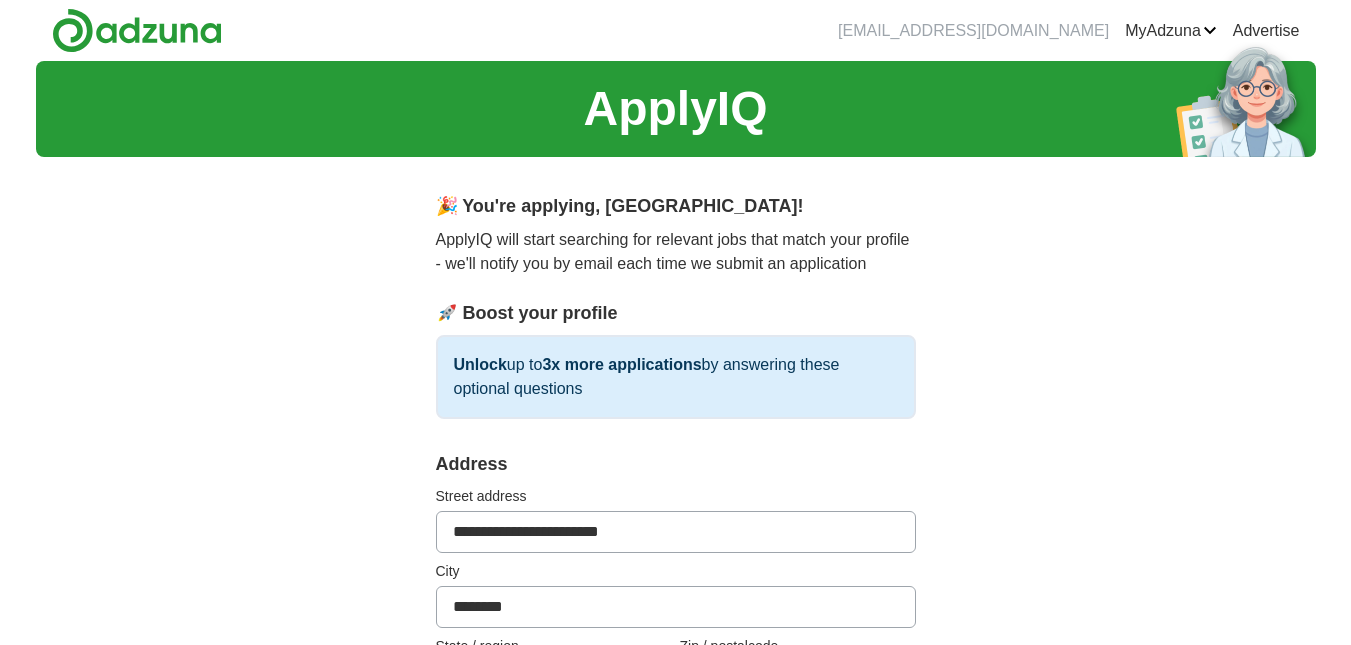 type on "**" 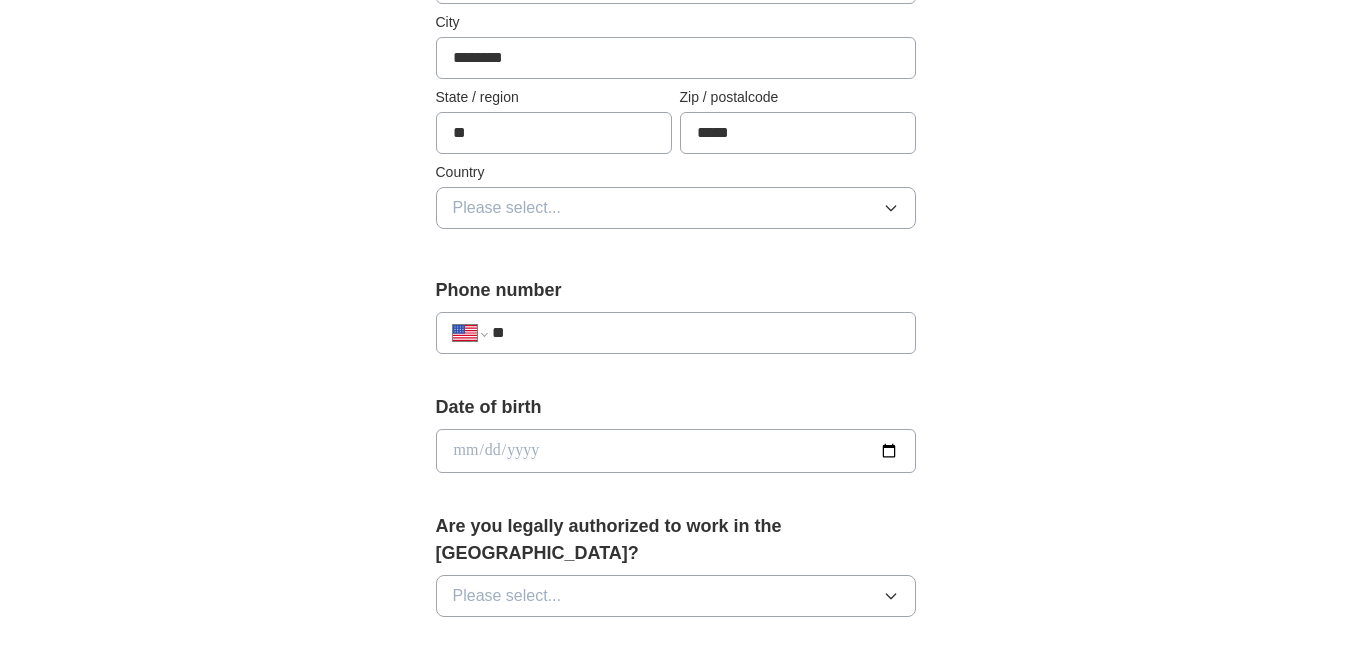scroll, scrollTop: 573, scrollLeft: 0, axis: vertical 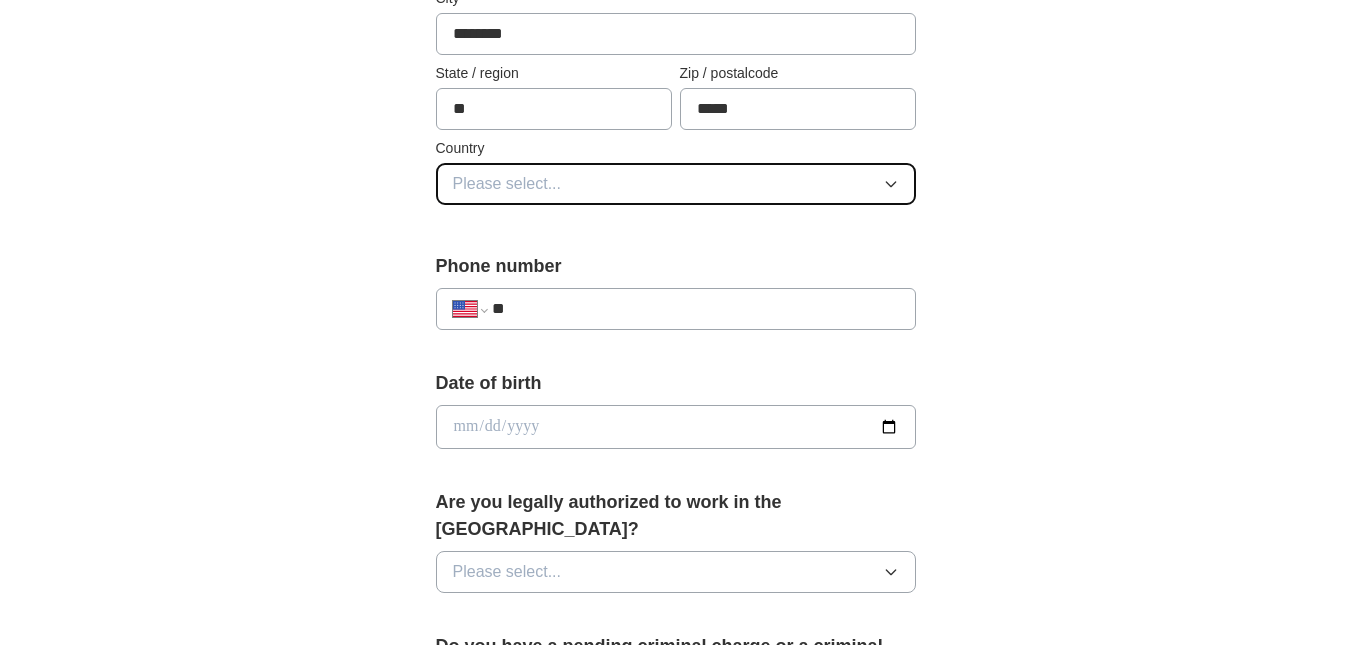 click on "Please select..." at bounding box center (676, 184) 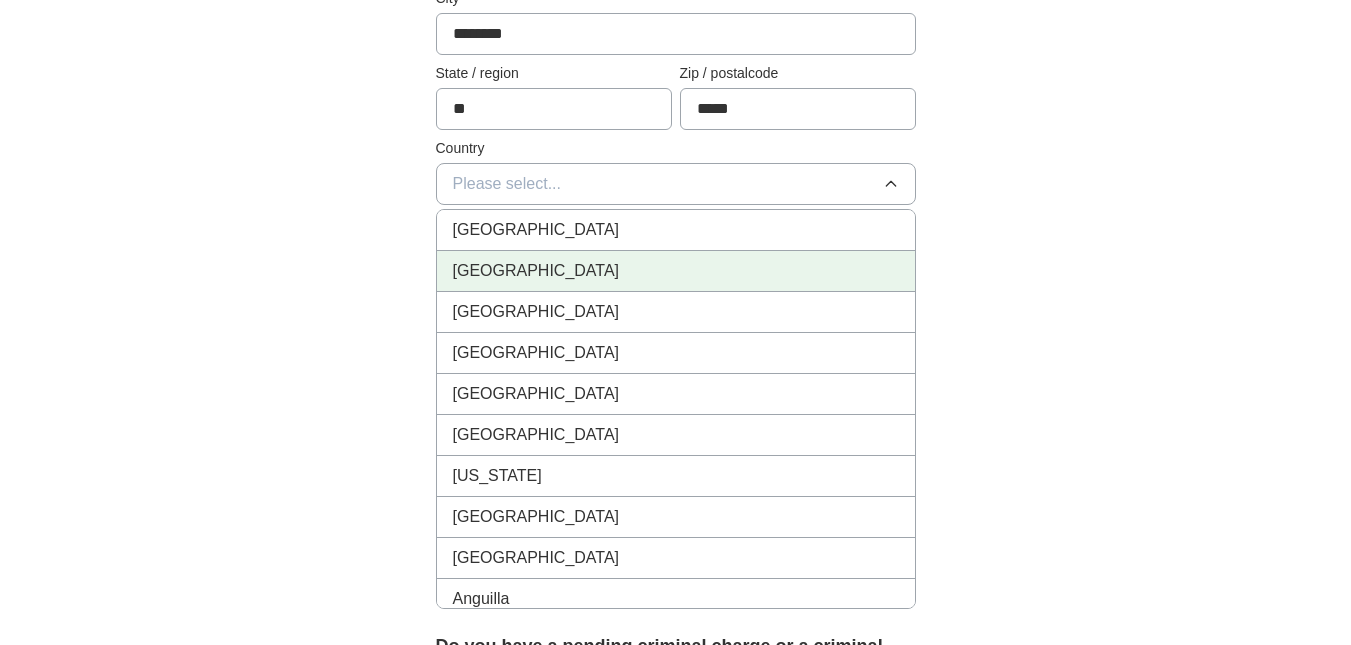 click on "[GEOGRAPHIC_DATA]" at bounding box center [676, 271] 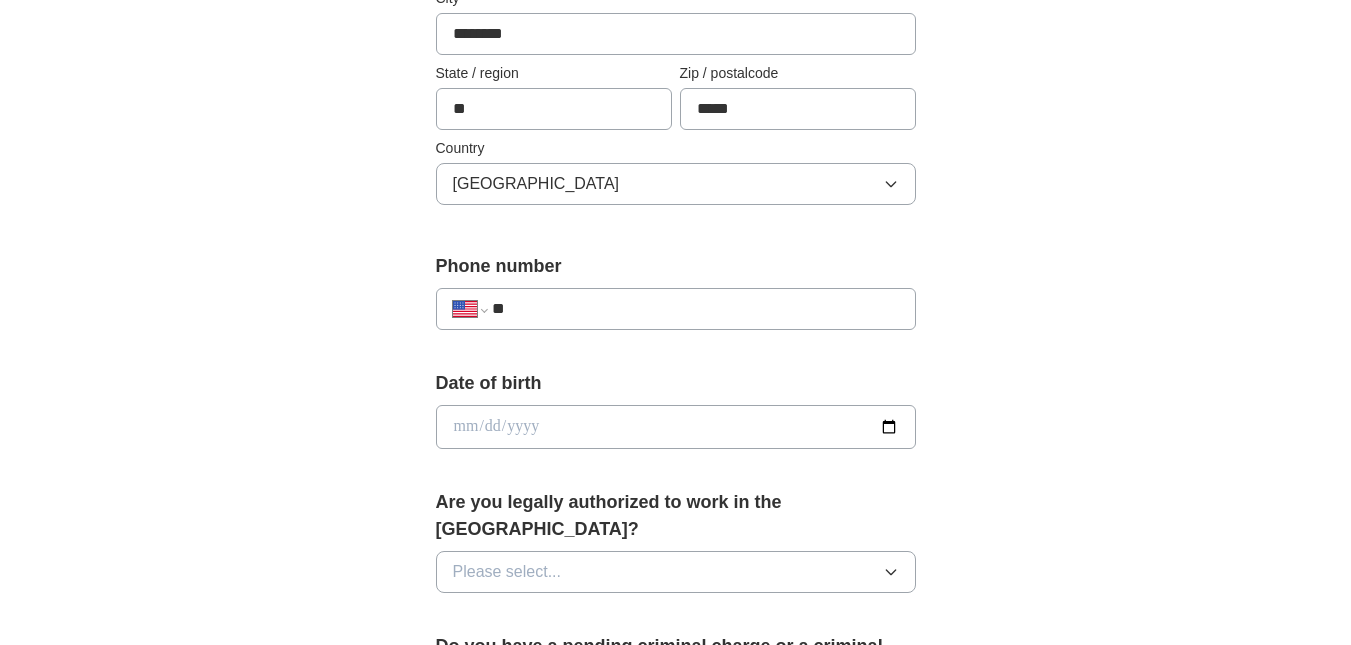click on "**********" at bounding box center [676, 309] 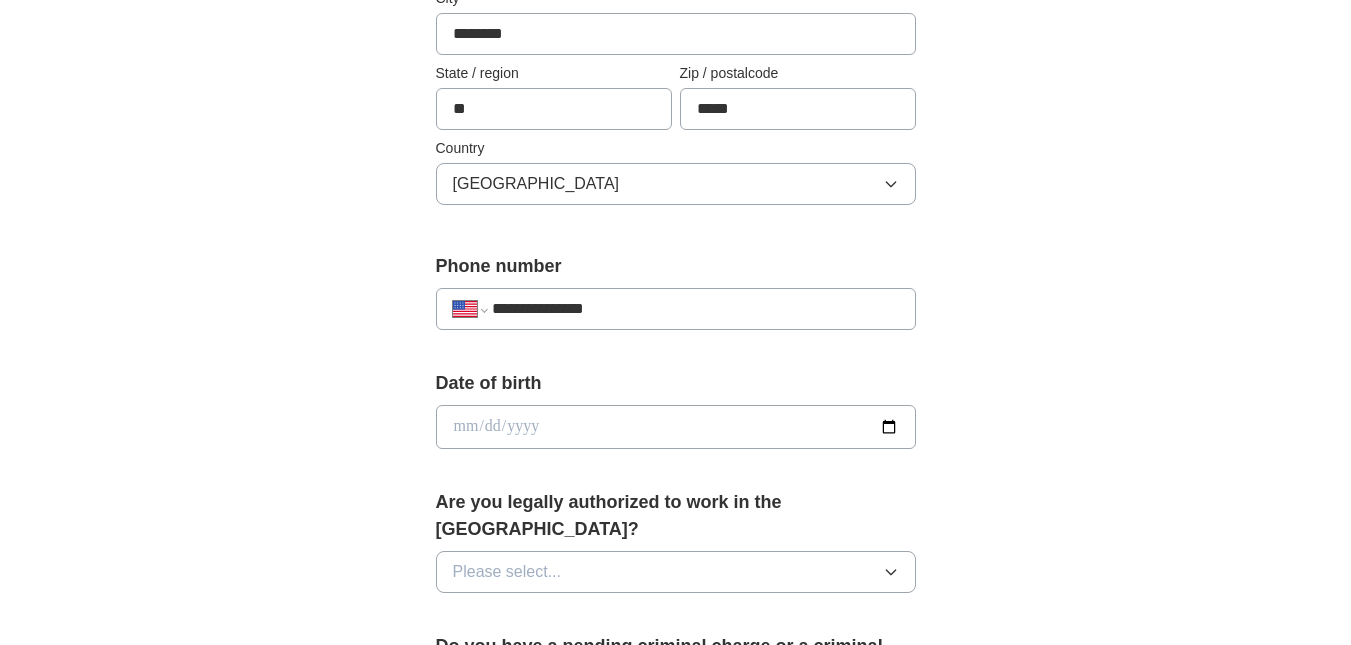 type on "**********" 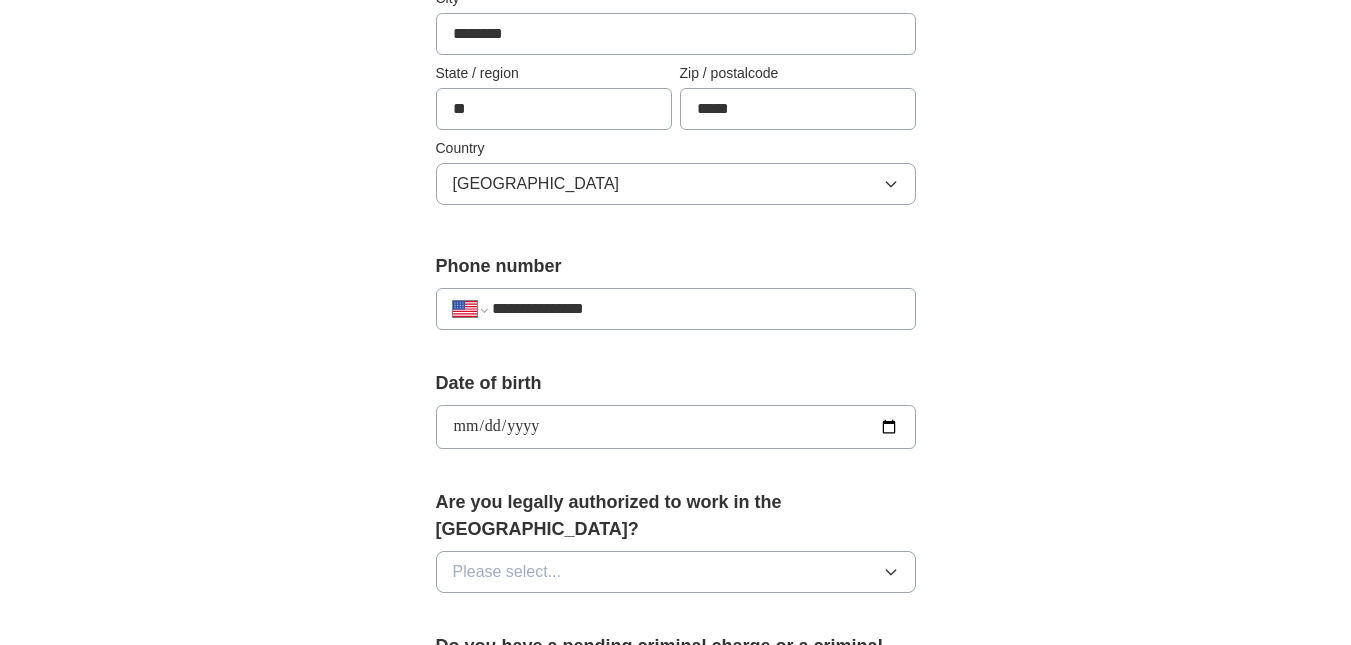 type on "**********" 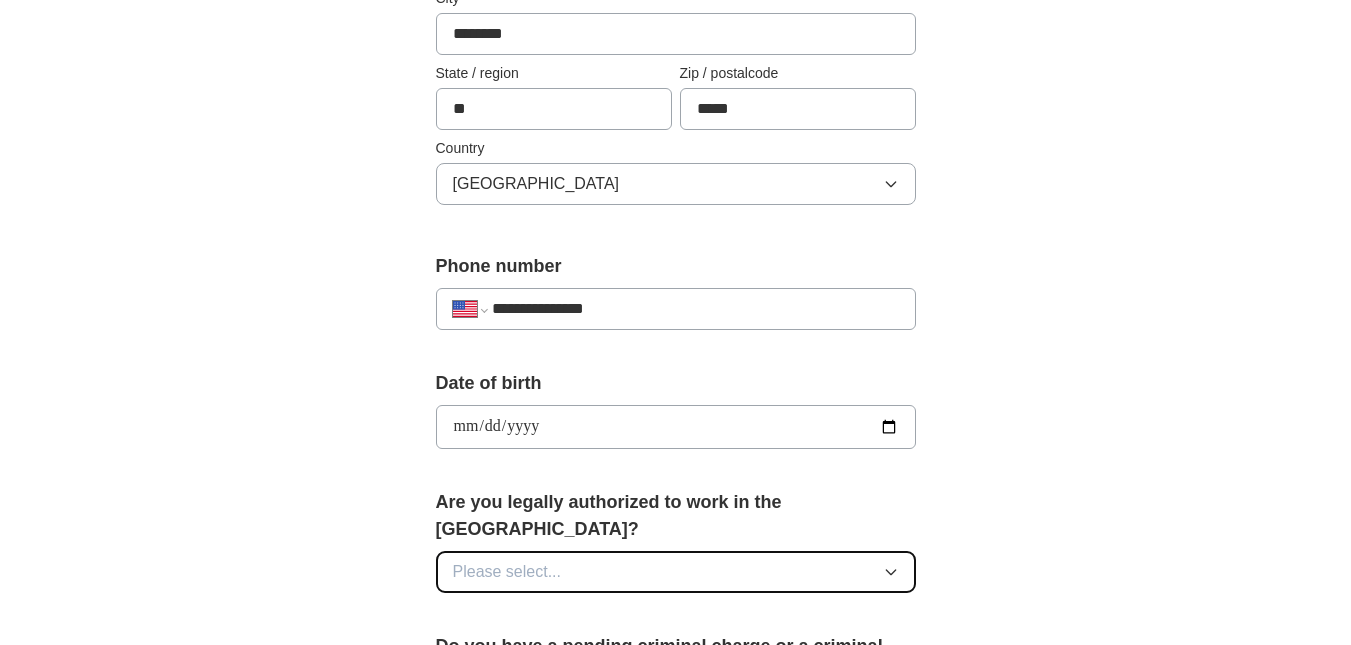 click on "Please select..." at bounding box center (676, 572) 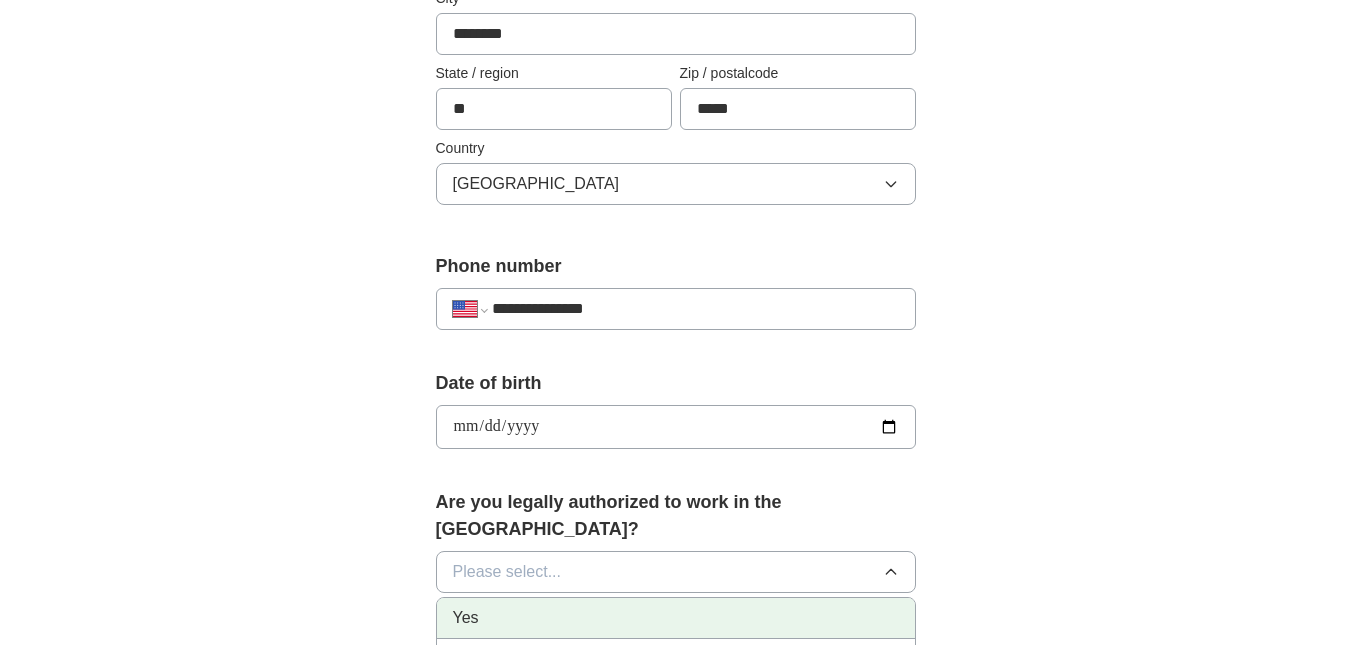 click on "Yes" at bounding box center [676, 618] 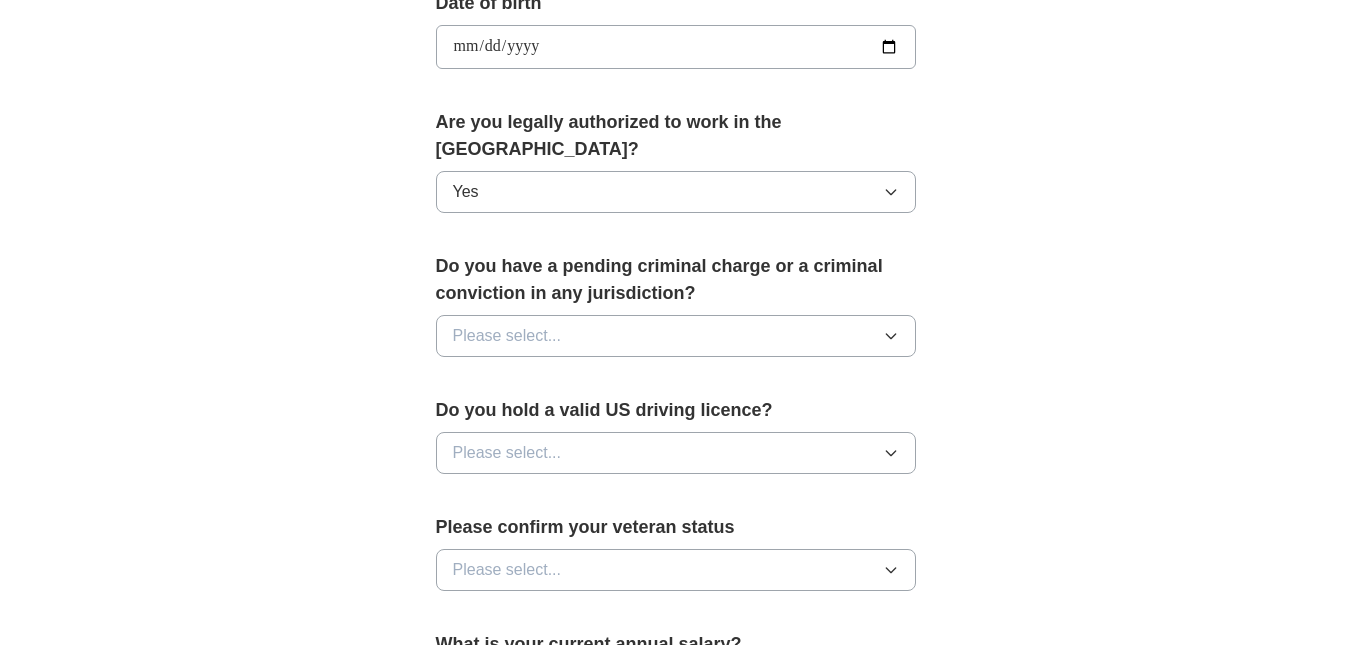 scroll, scrollTop: 970, scrollLeft: 0, axis: vertical 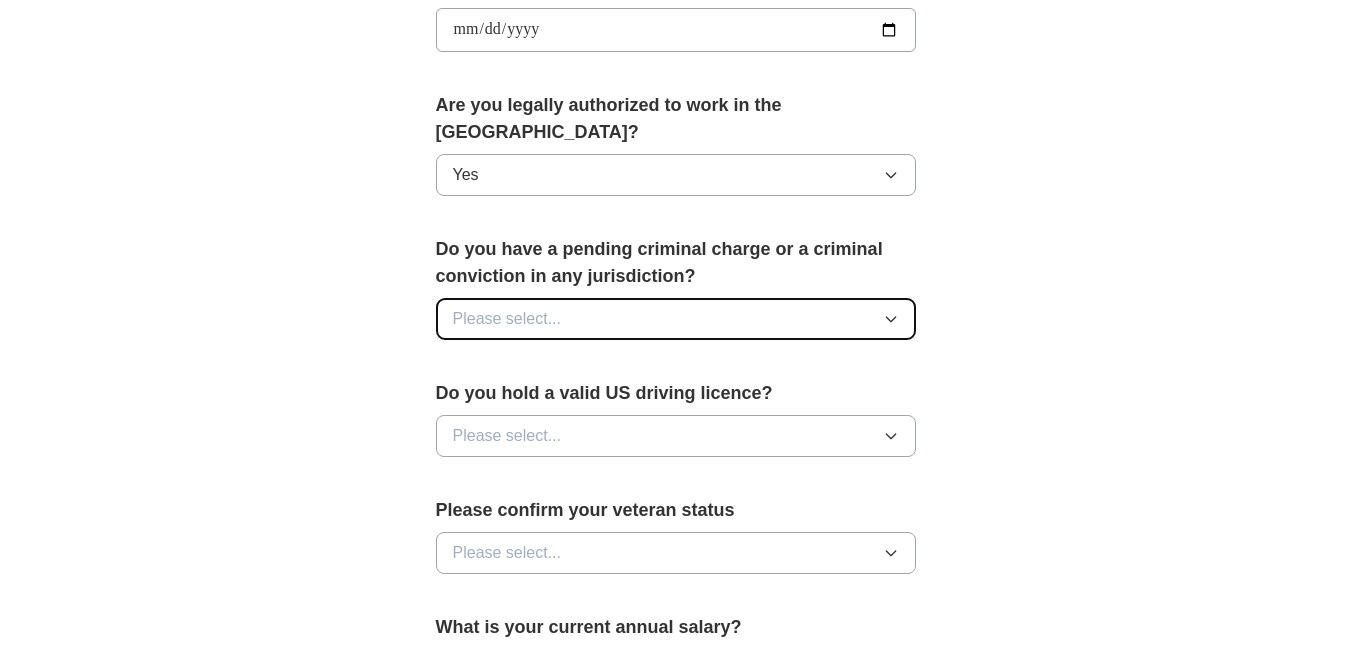 click on "Please select..." at bounding box center [676, 319] 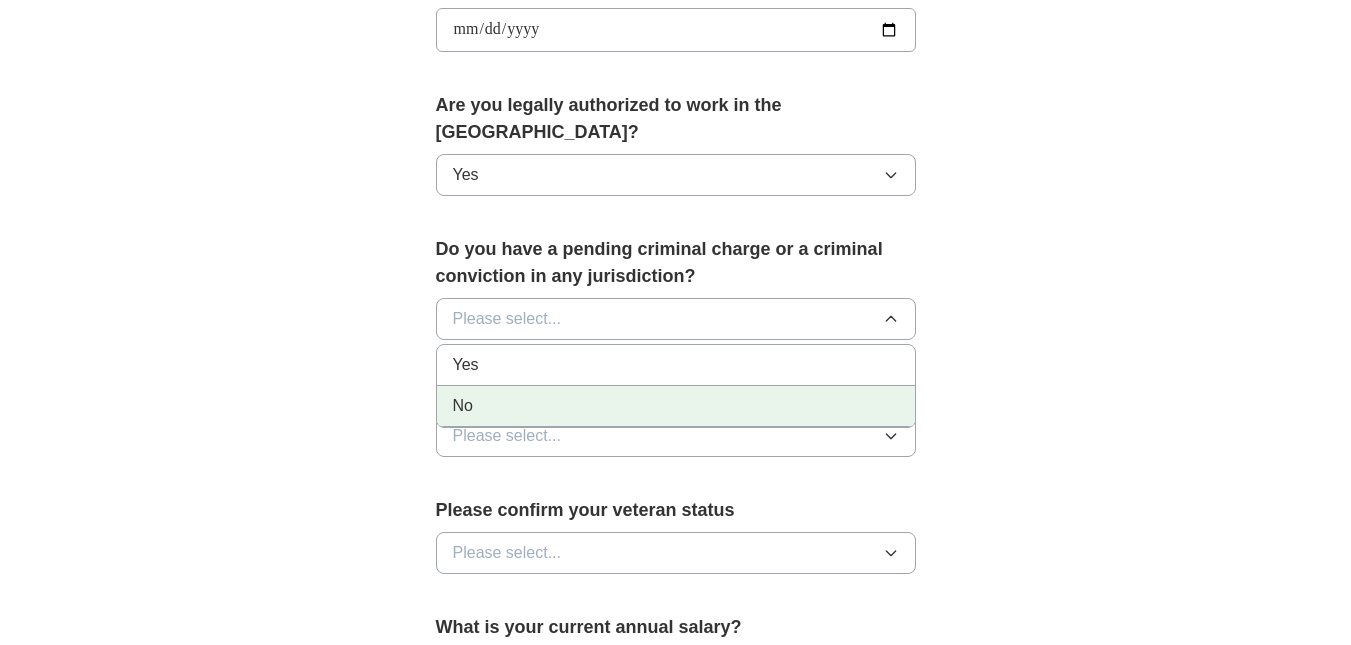 click on "No" at bounding box center [676, 406] 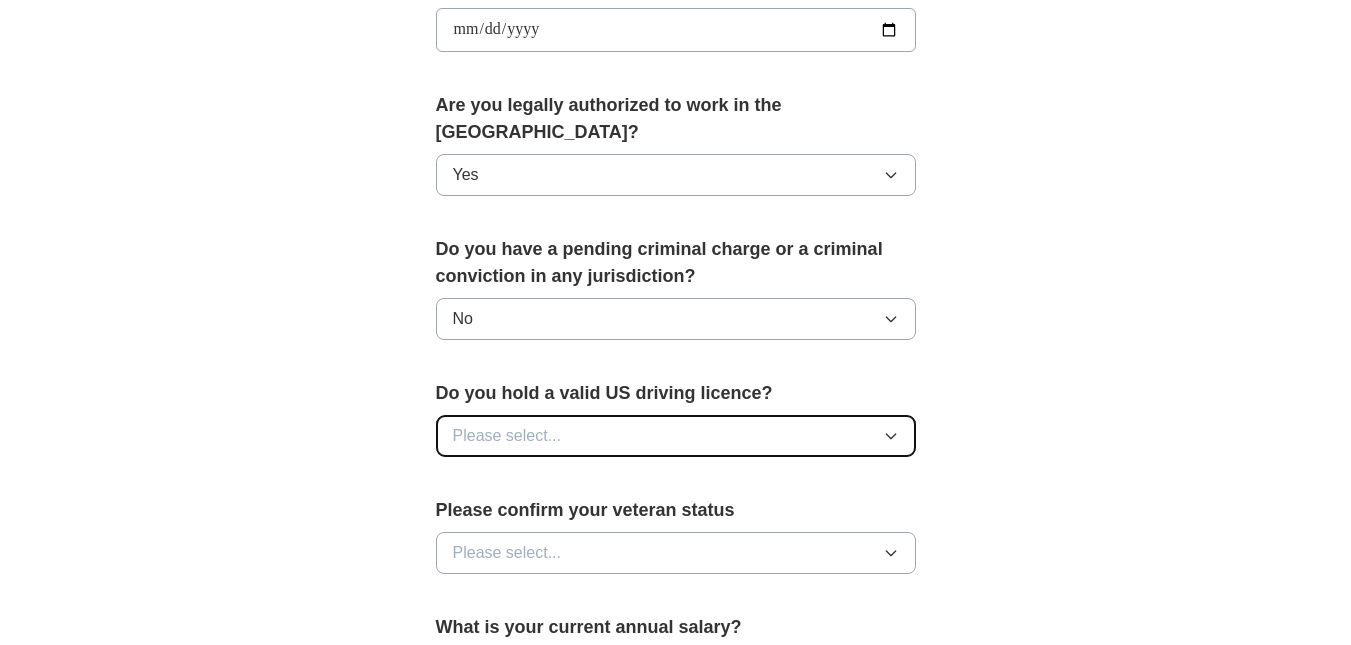 click on "Please select..." at bounding box center (676, 436) 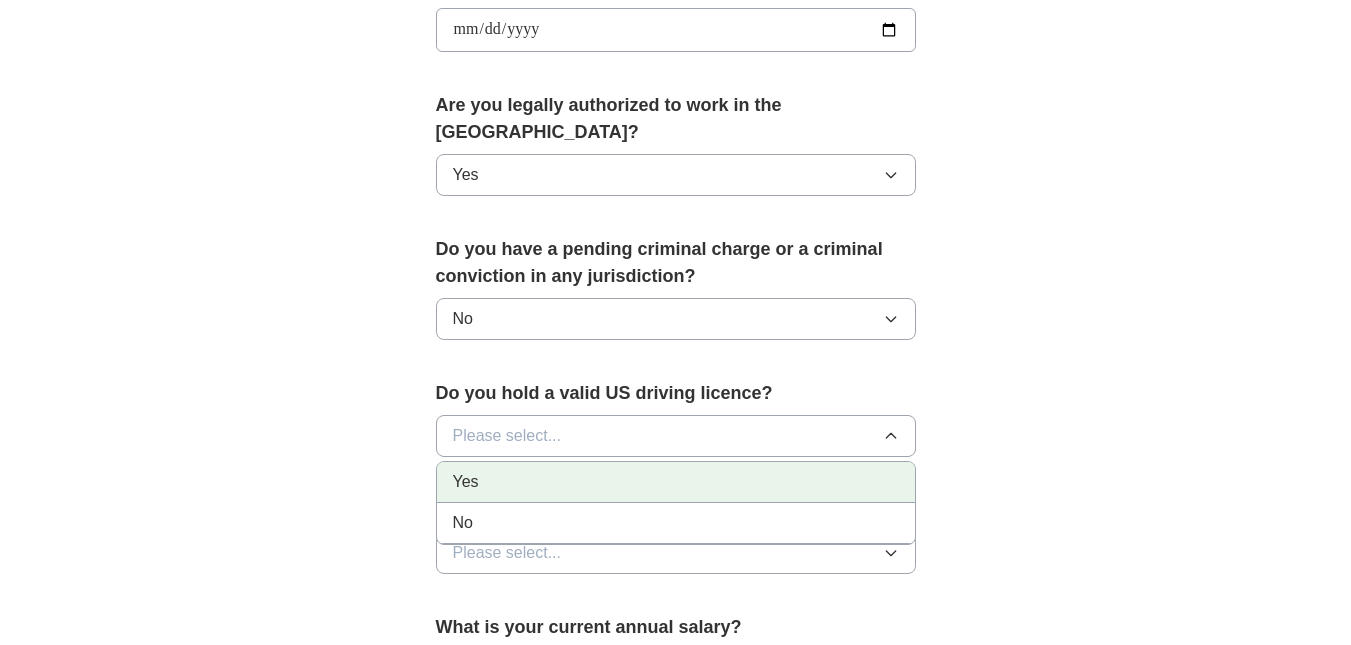 click on "Yes" at bounding box center (676, 482) 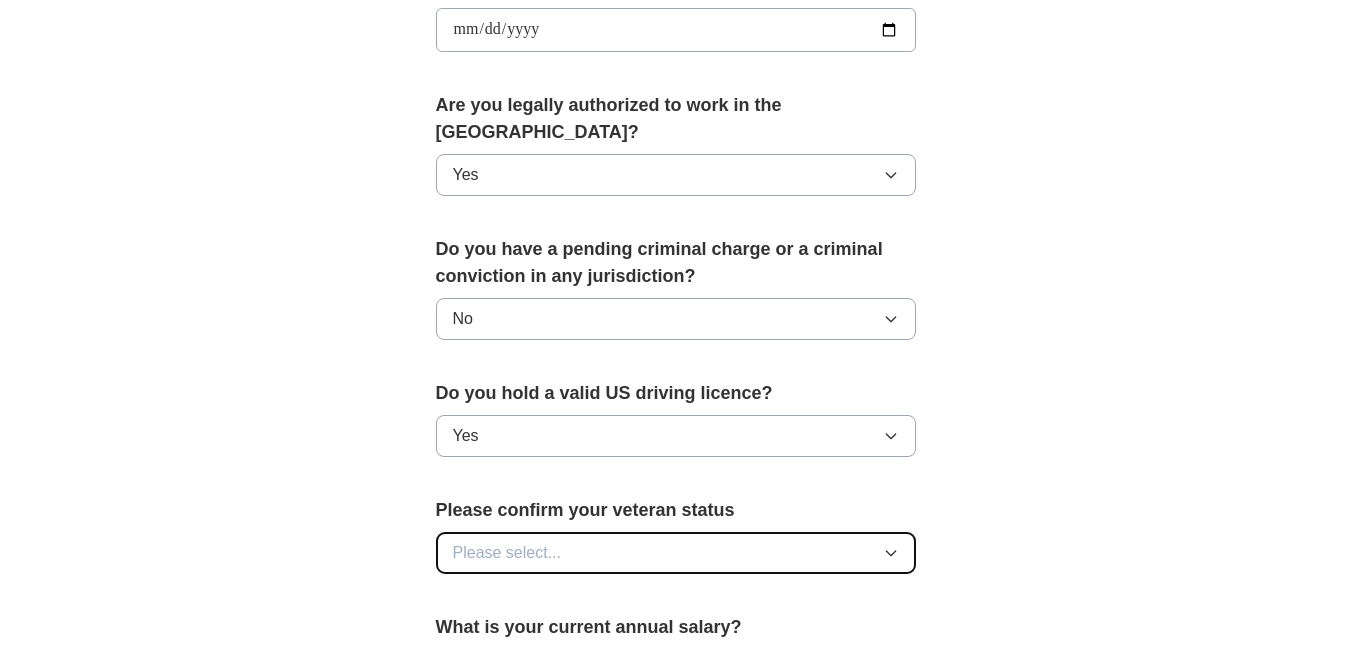 click on "Please select..." at bounding box center [676, 553] 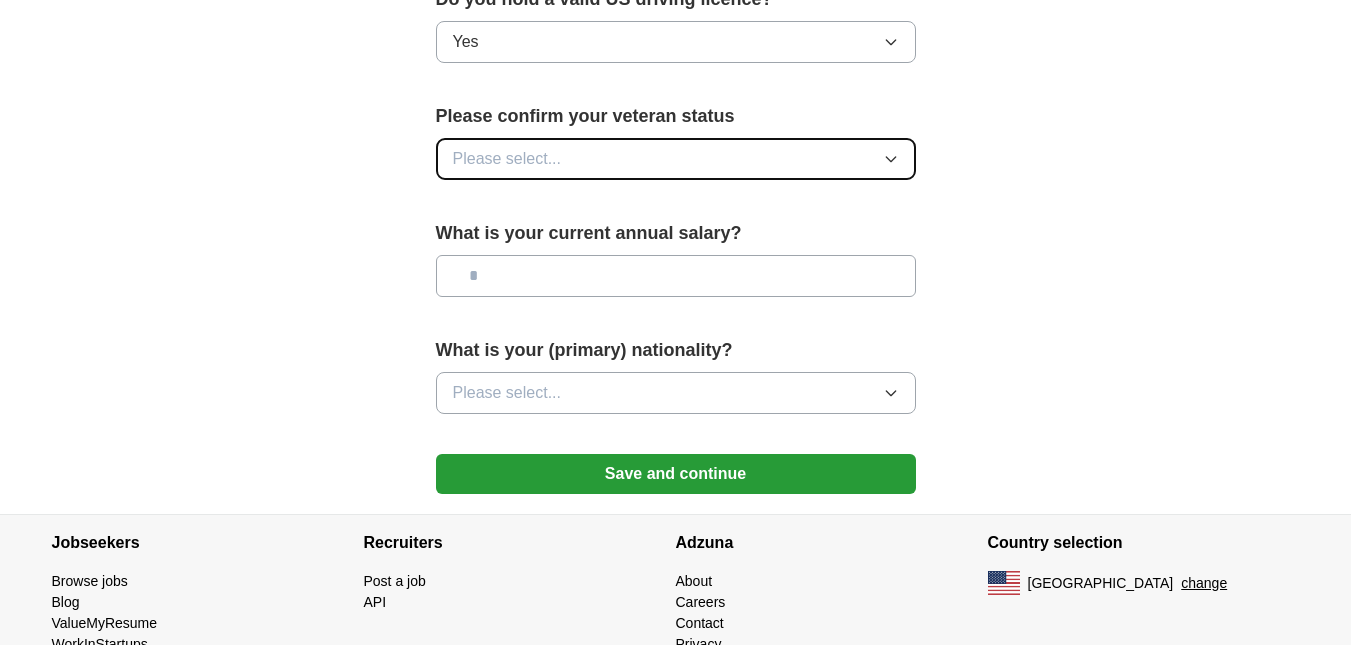 scroll, scrollTop: 1374, scrollLeft: 0, axis: vertical 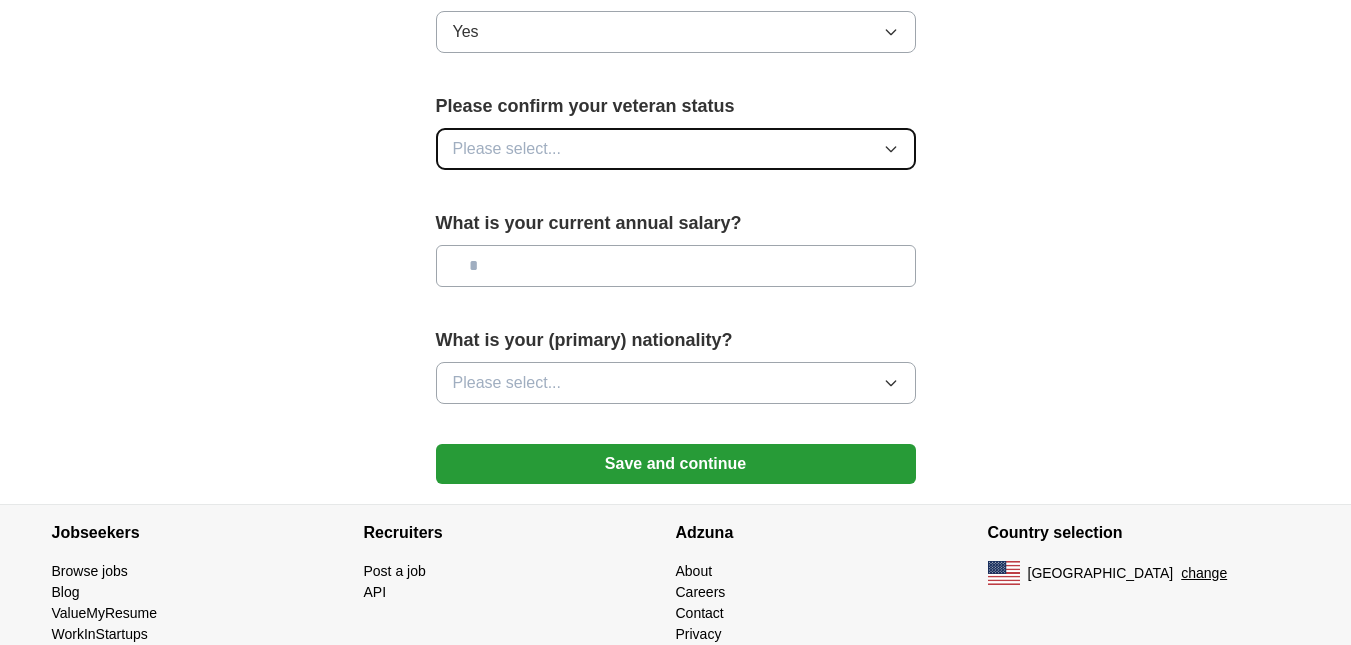 click 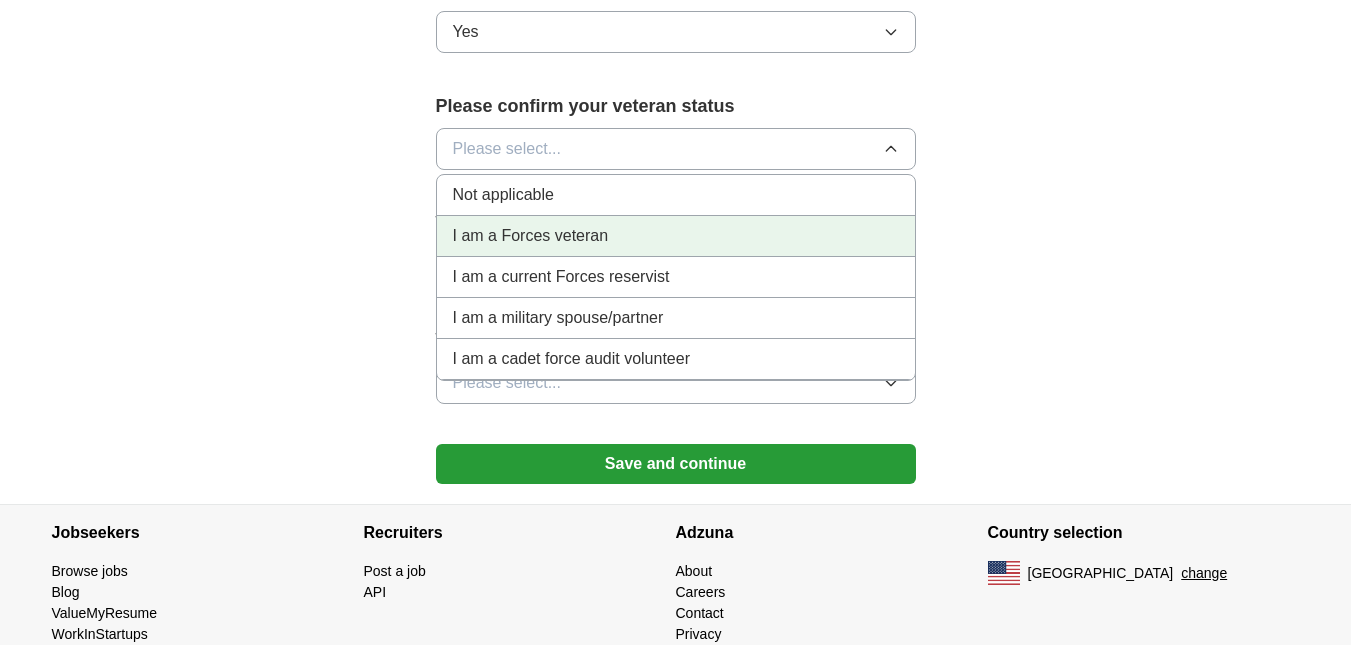 click on "I am a  Forces veteran" at bounding box center [676, 236] 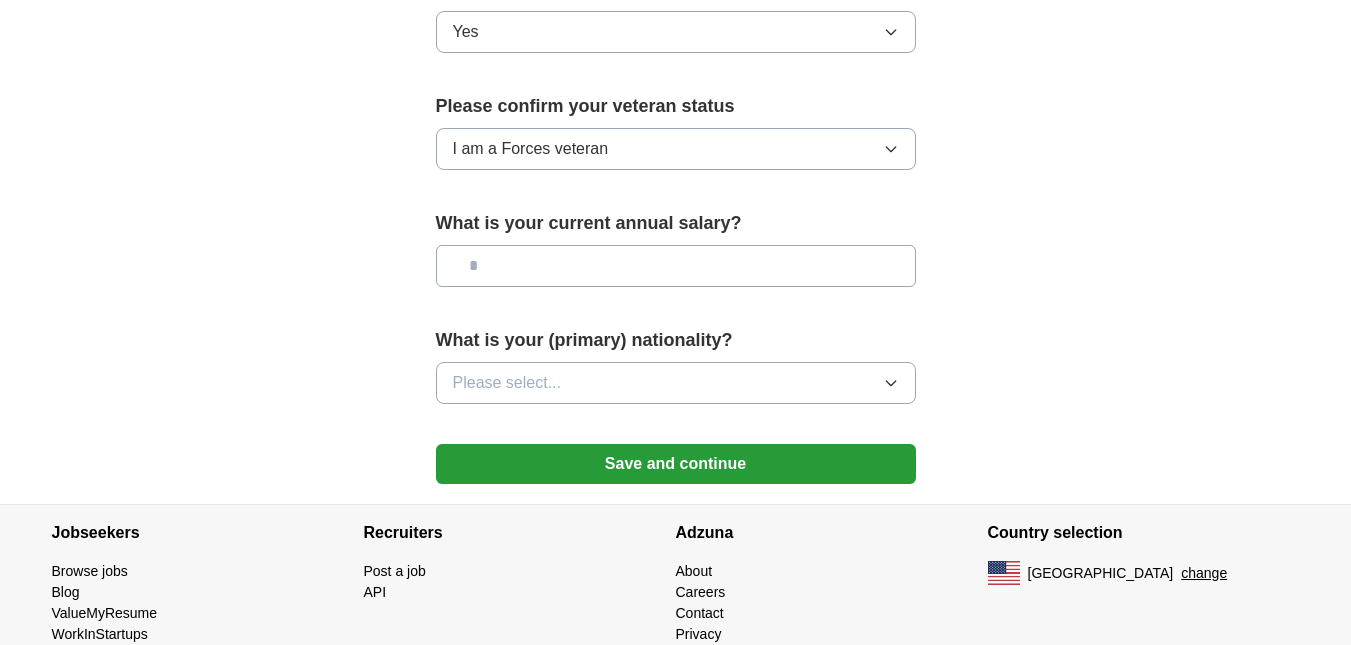 click at bounding box center (676, 266) 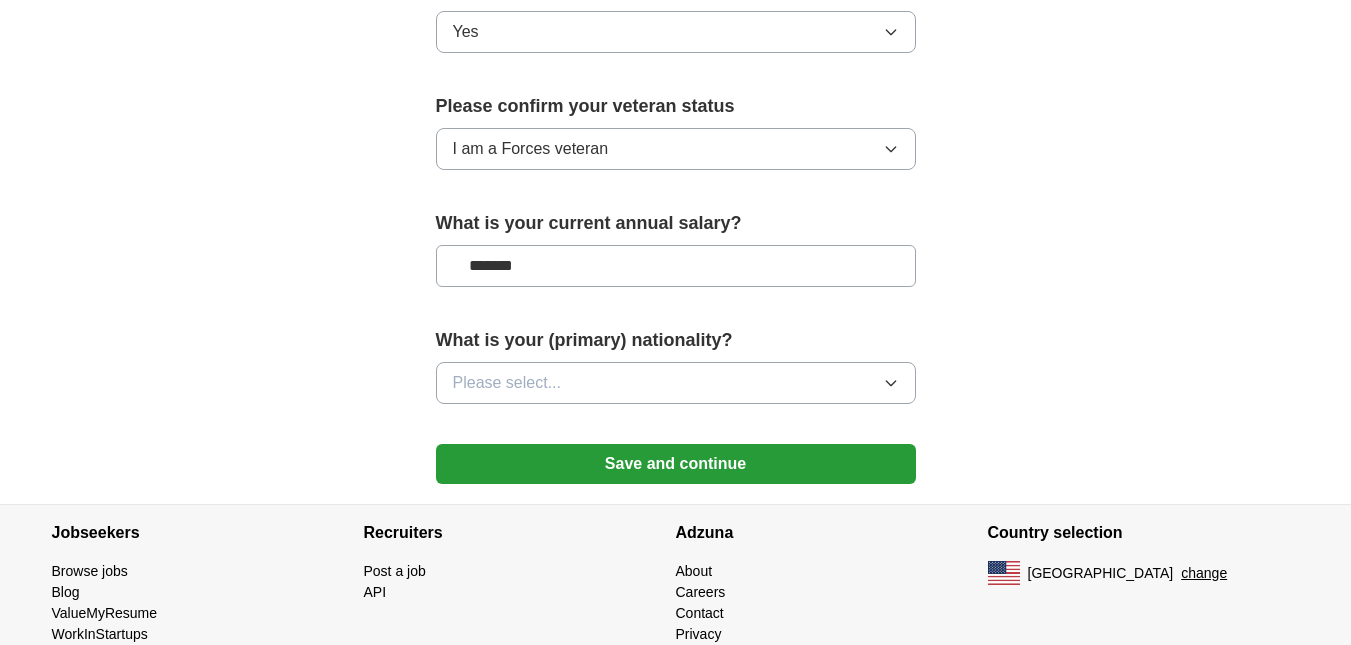 type on "*******" 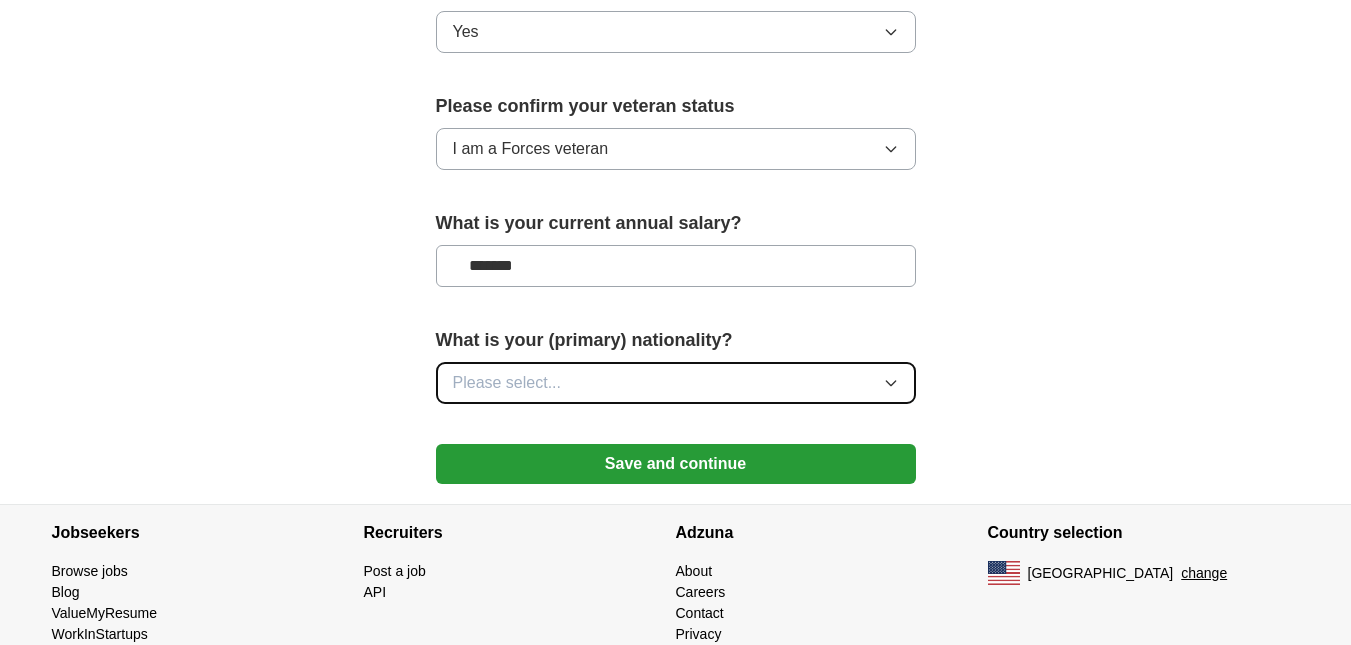 click on "Please select..." at bounding box center [676, 383] 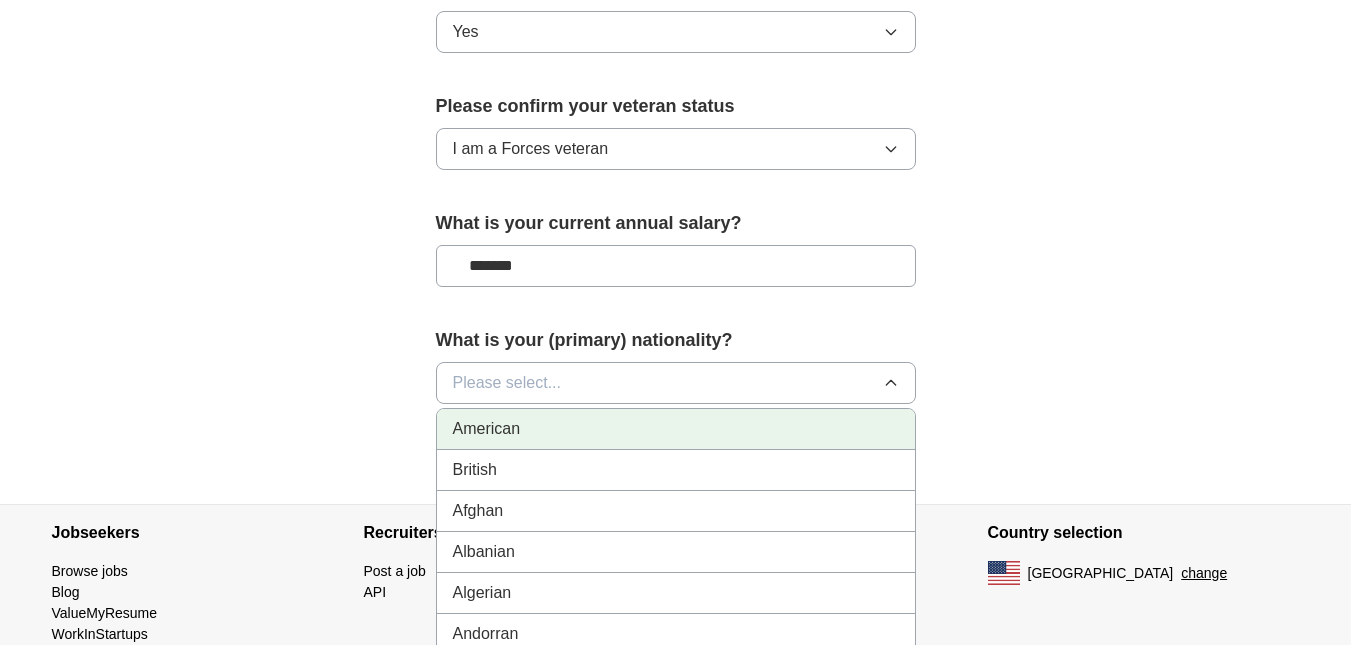 click on "American" at bounding box center (676, 429) 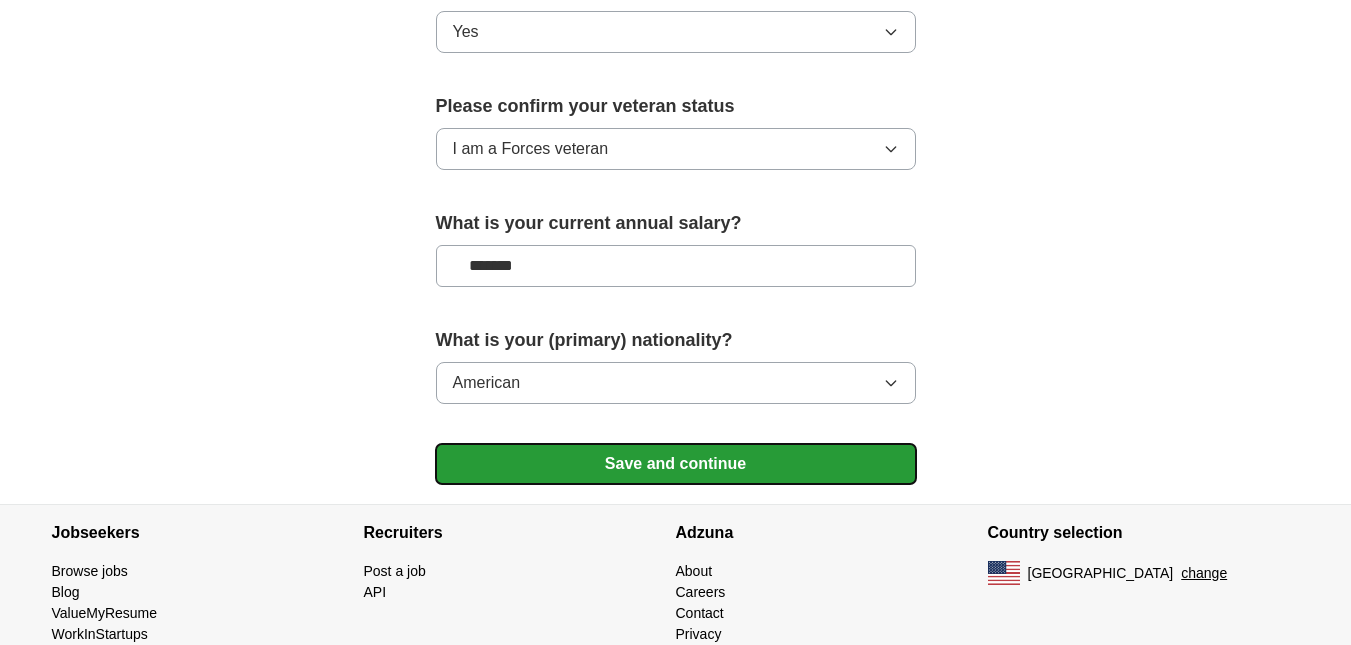 click on "Save and continue" at bounding box center (676, 464) 